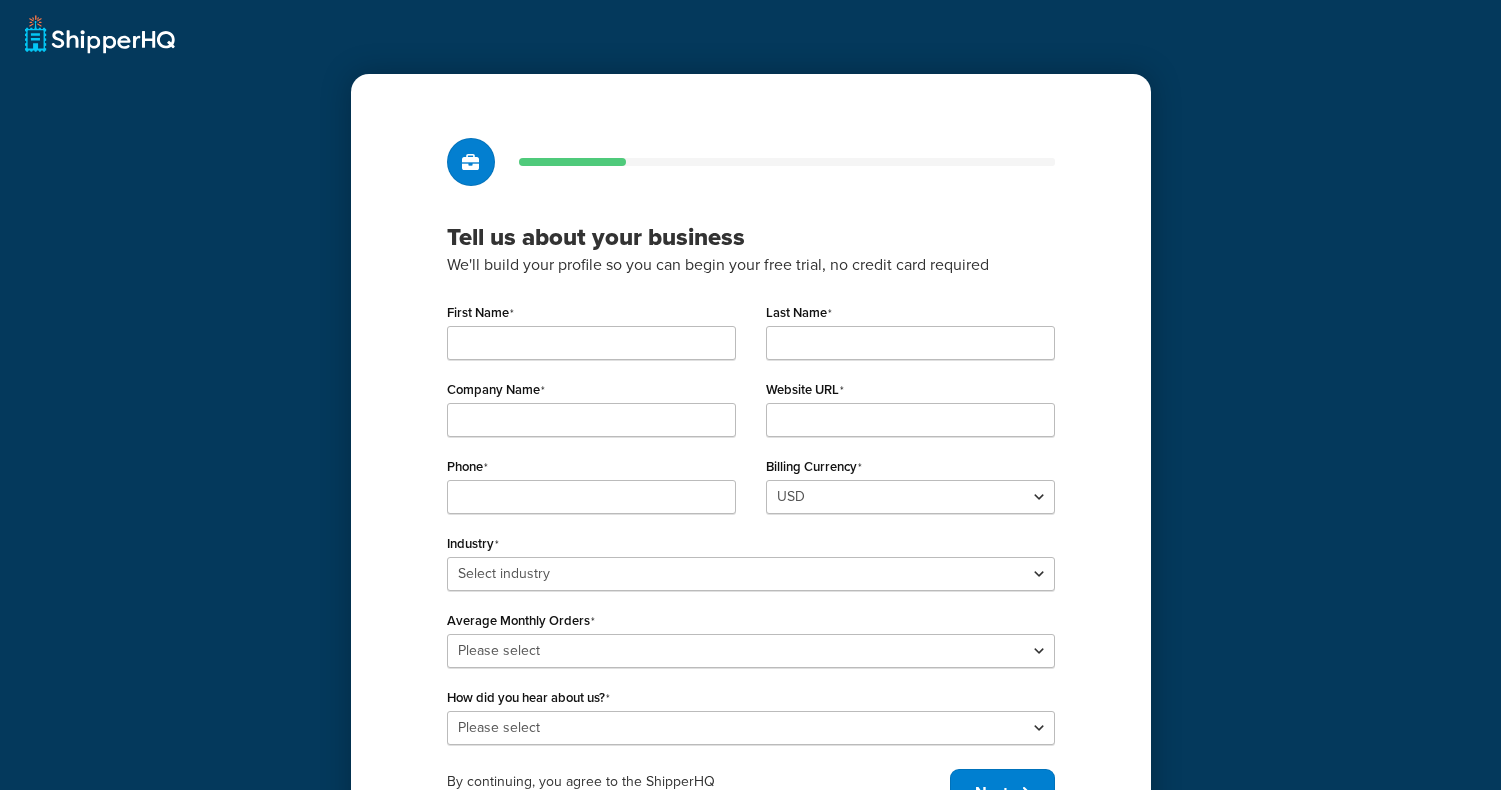 scroll, scrollTop: 0, scrollLeft: 0, axis: both 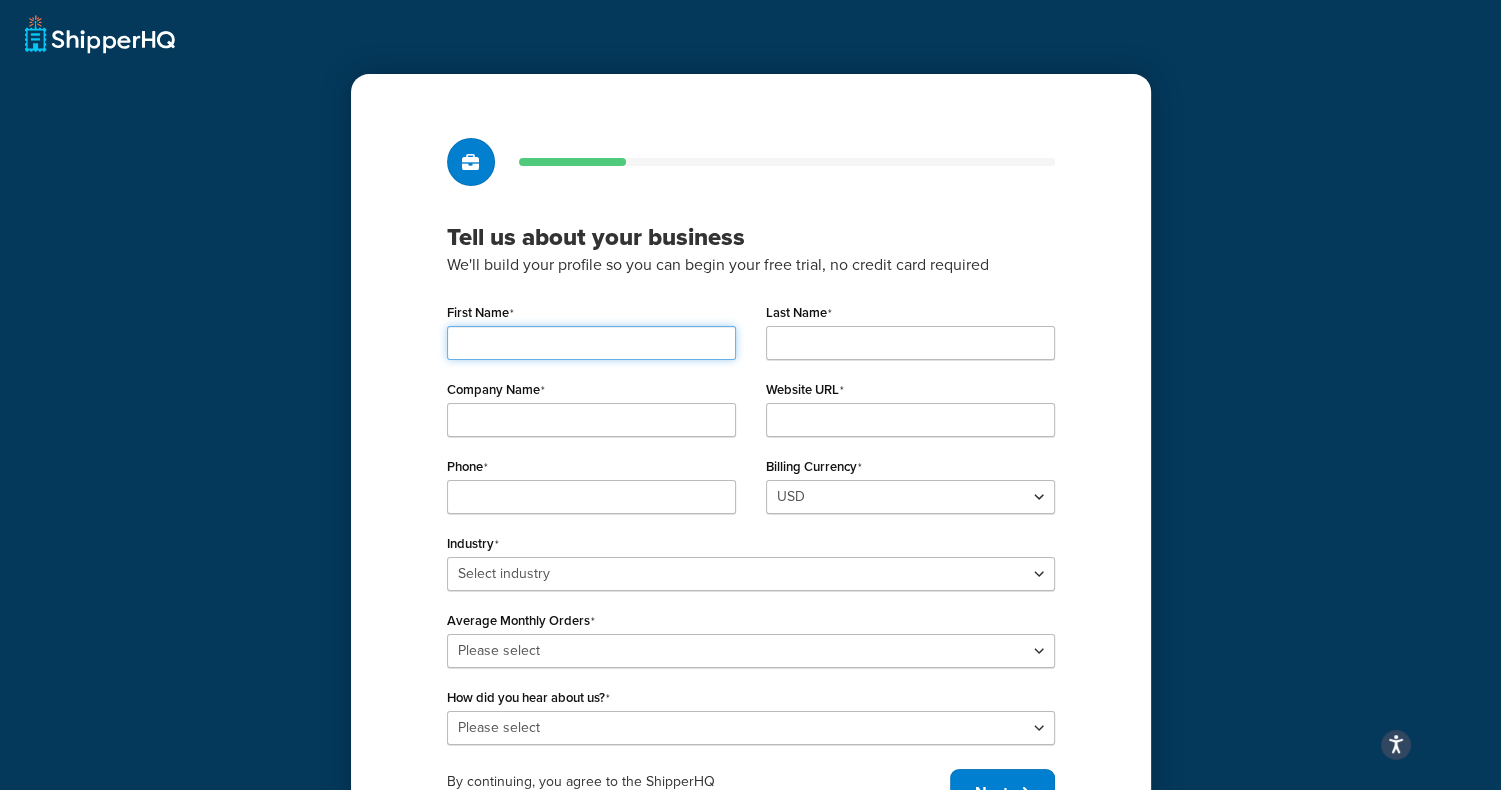 click on "First Name" at bounding box center [591, 343] 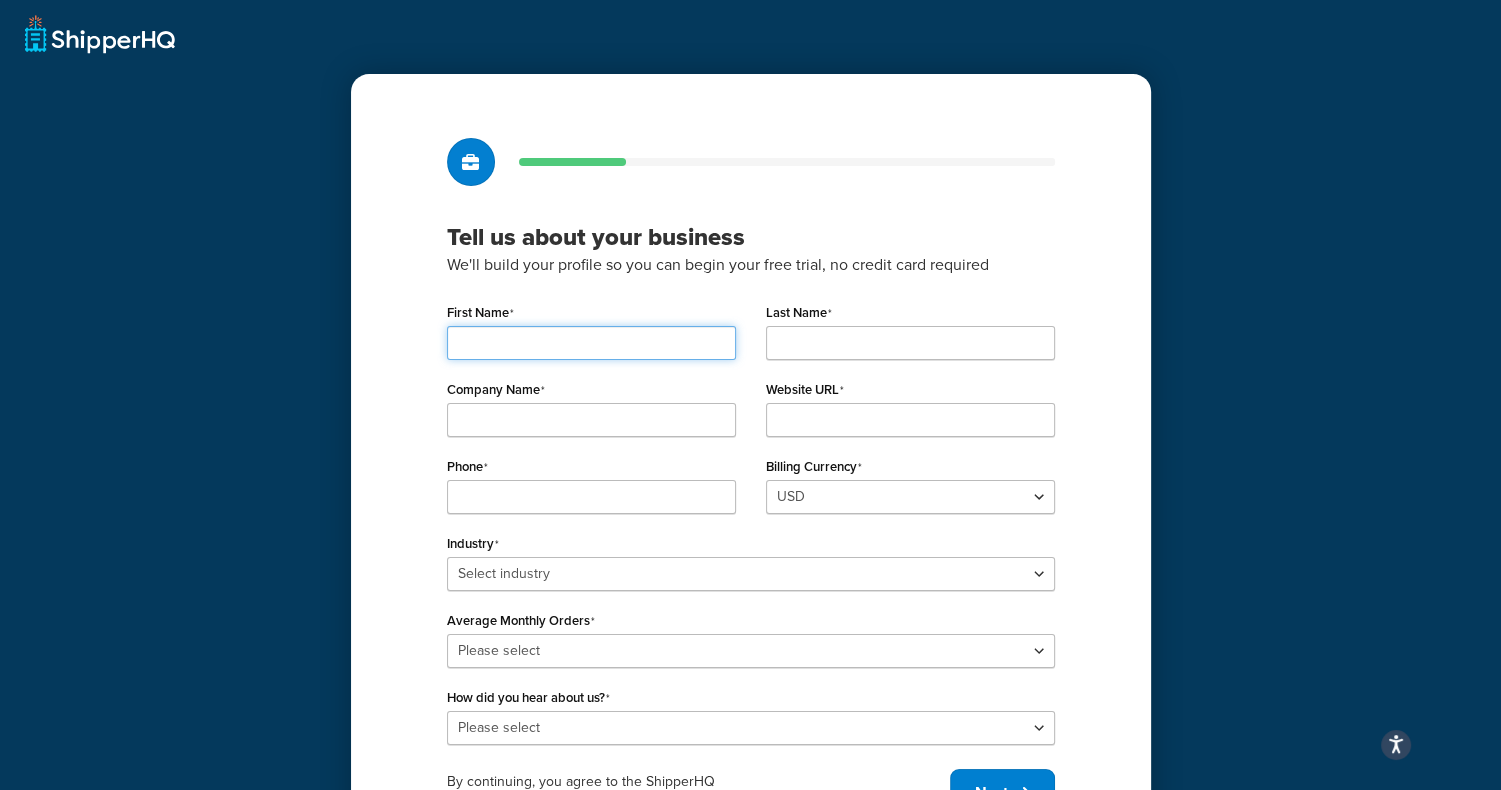 type on "Q" 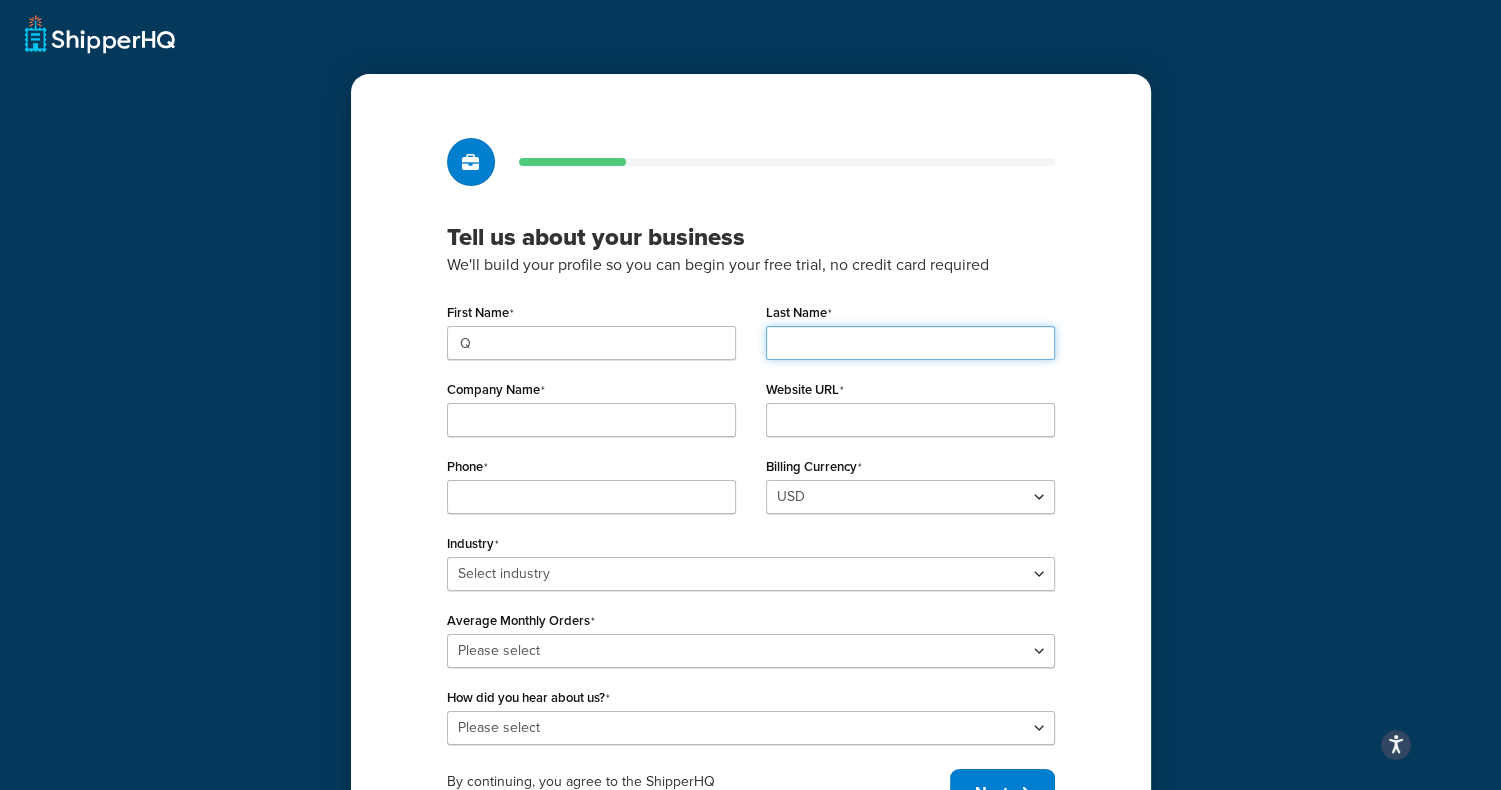 type on "Dev" 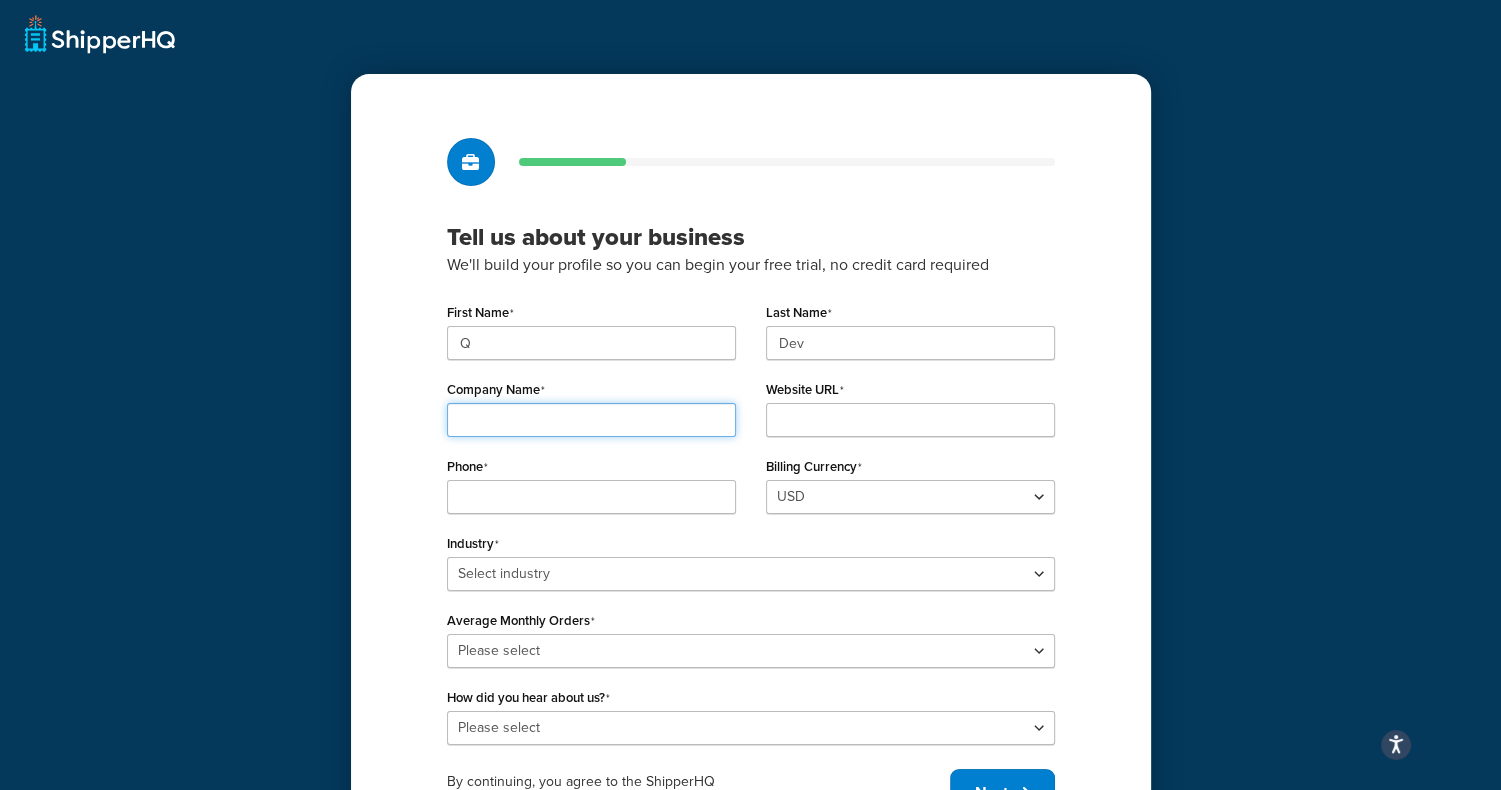 type on "Q LLC" 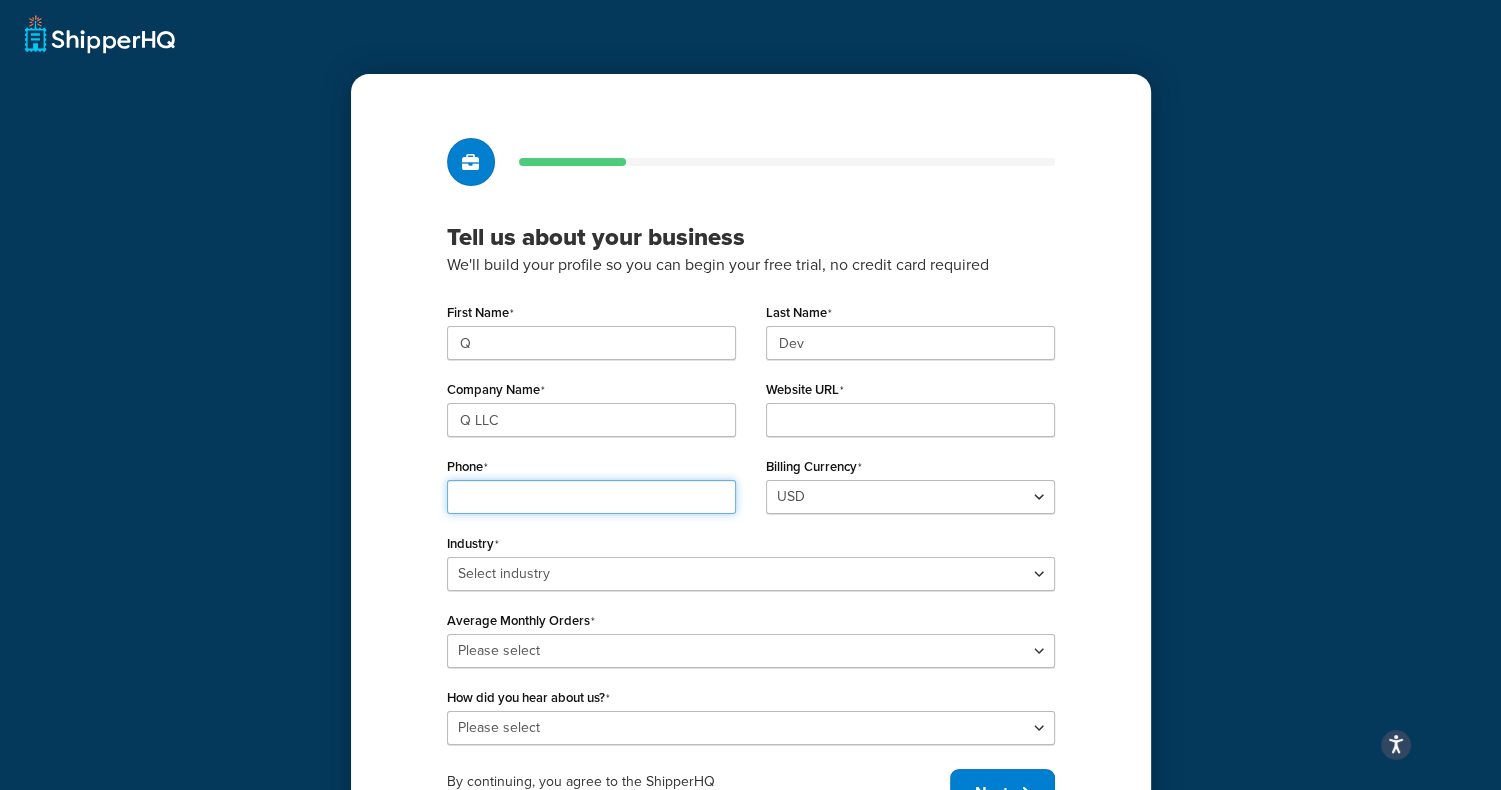 type on "5555555555" 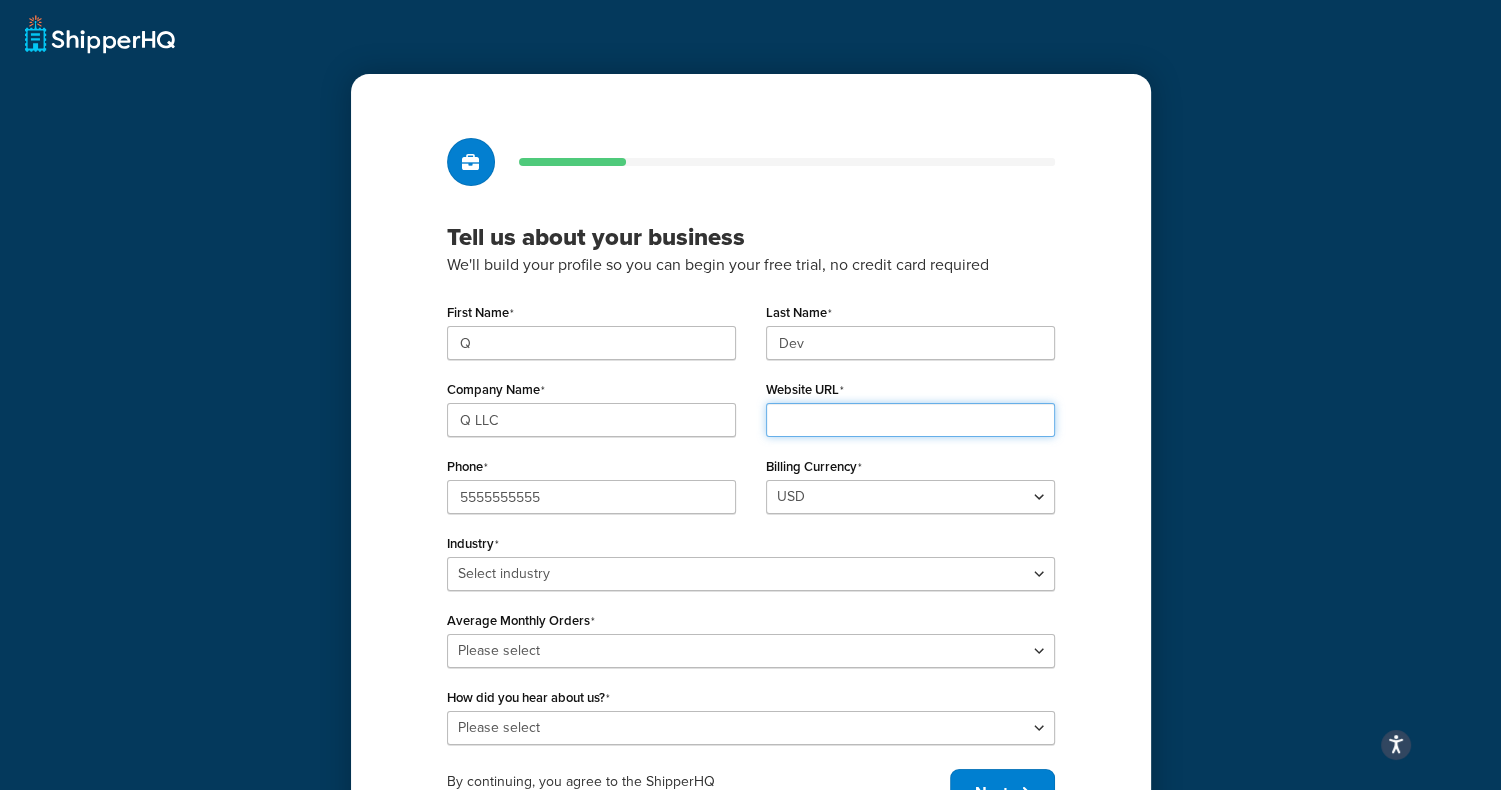 click on "Website URL" at bounding box center (910, 420) 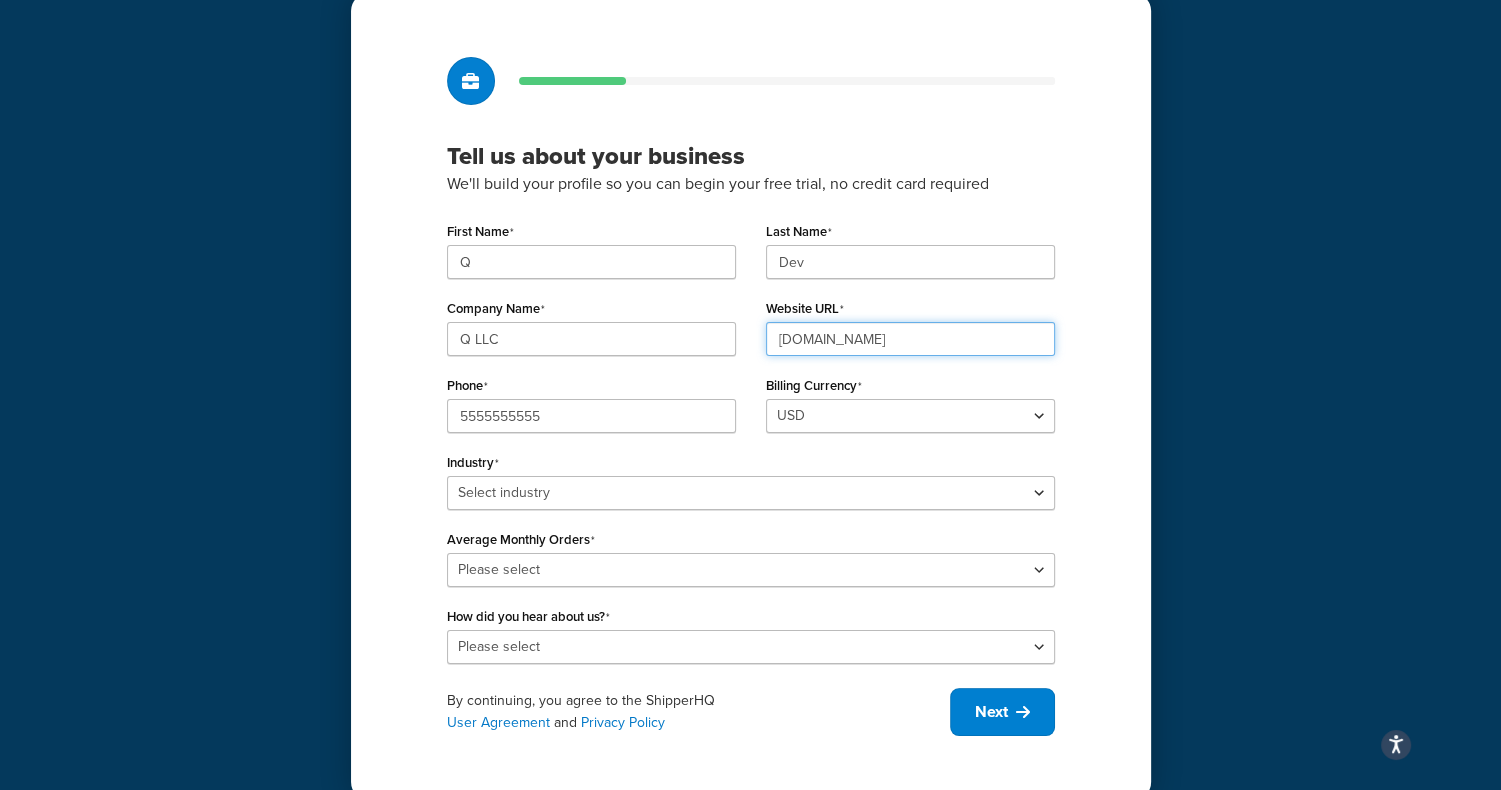 scroll, scrollTop: 111, scrollLeft: 0, axis: vertical 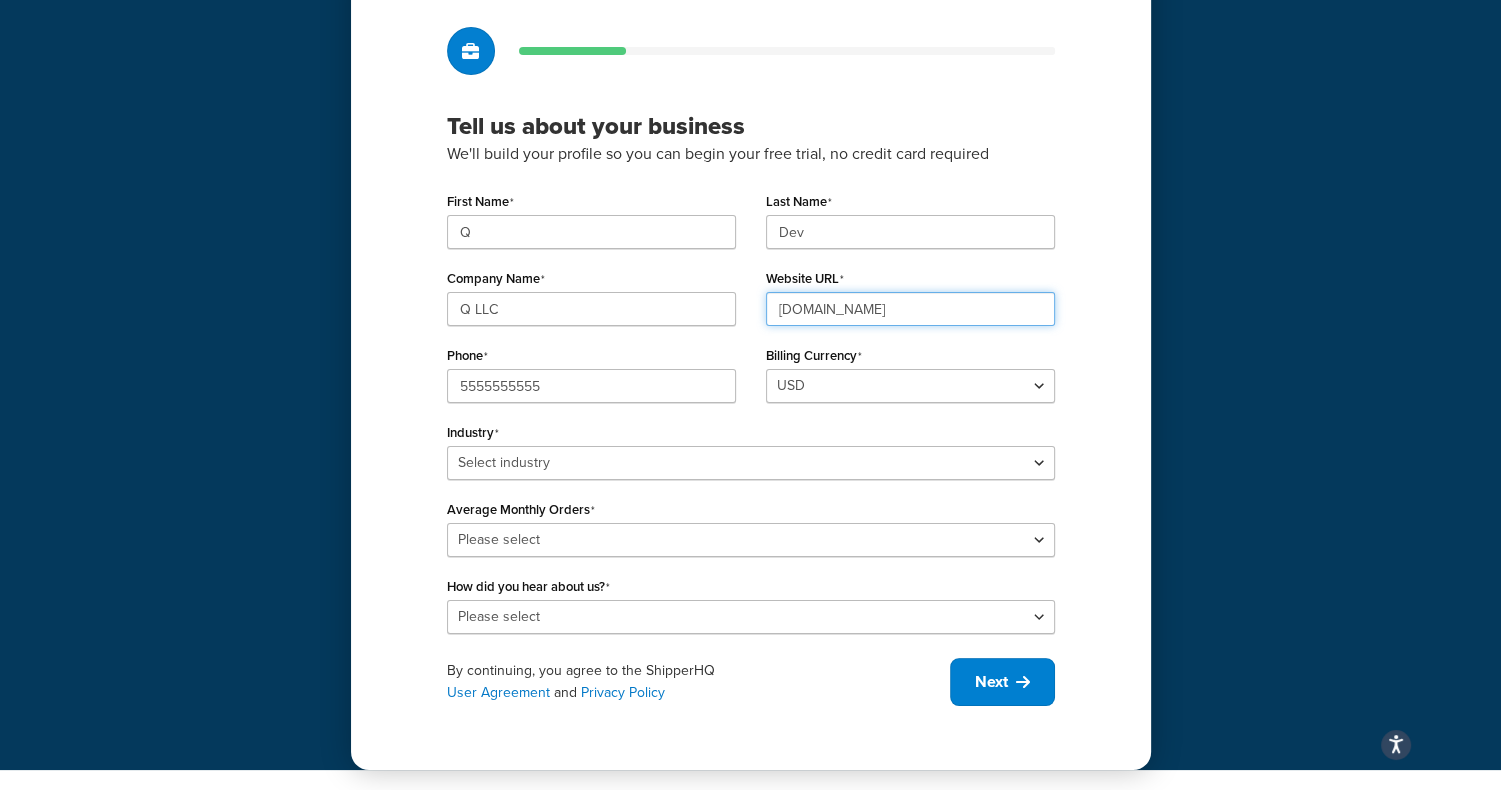 type on "[DOMAIN_NAME]" 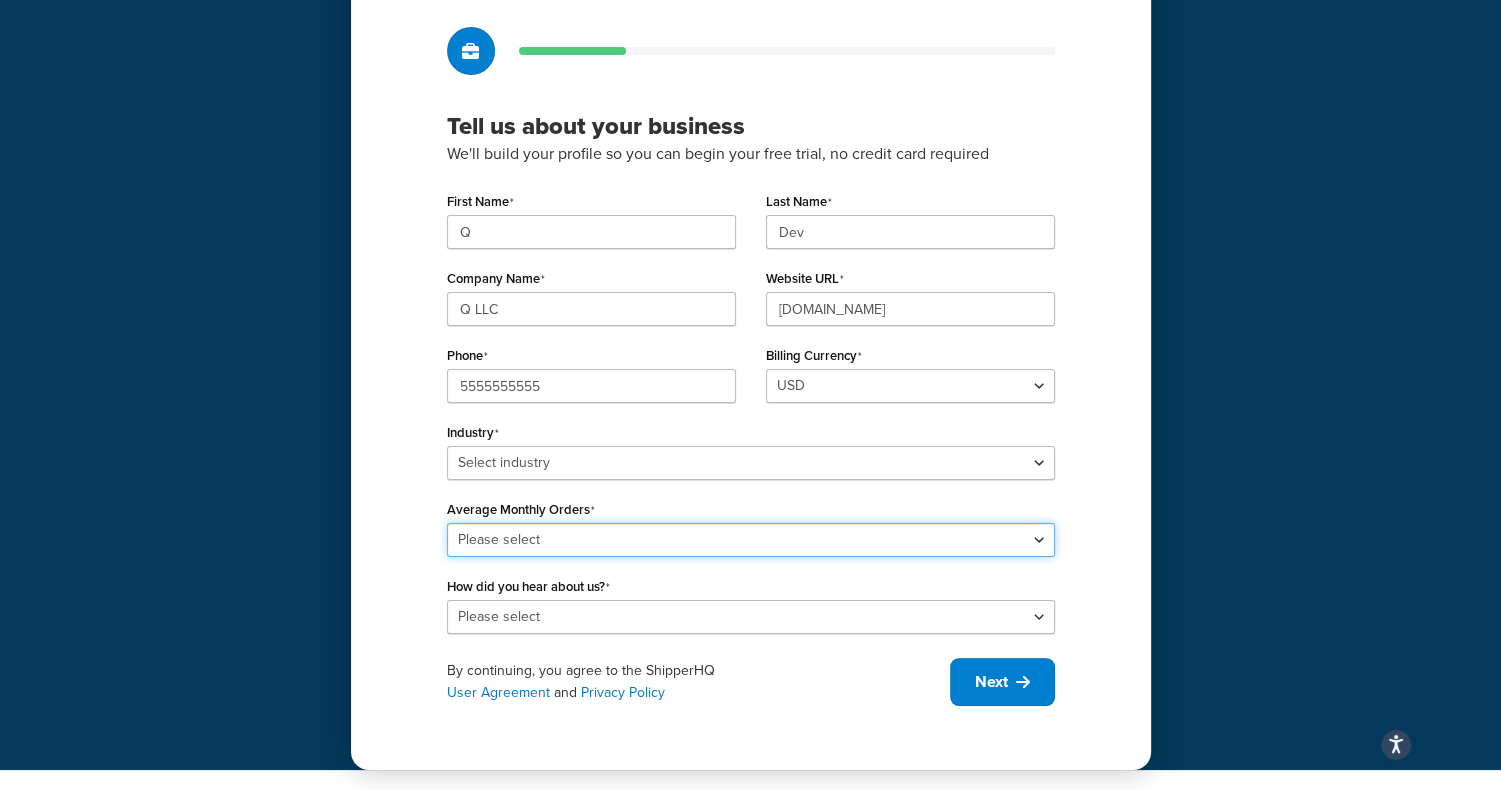 click on "Please select  0-500  501-1,000  1,001-10,000  10,001-20,000  Over 20,000" at bounding box center [751, 540] 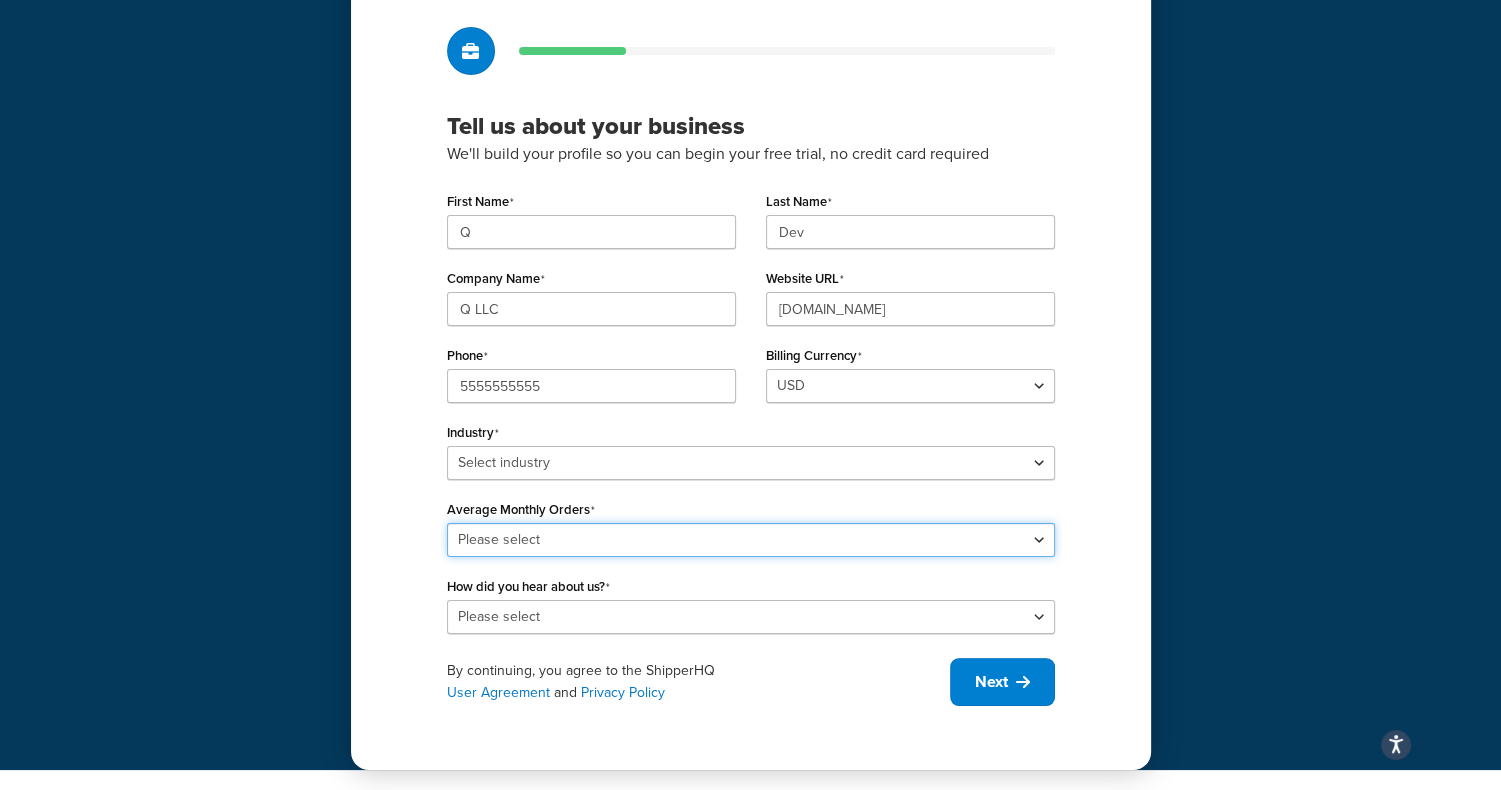 select on "1" 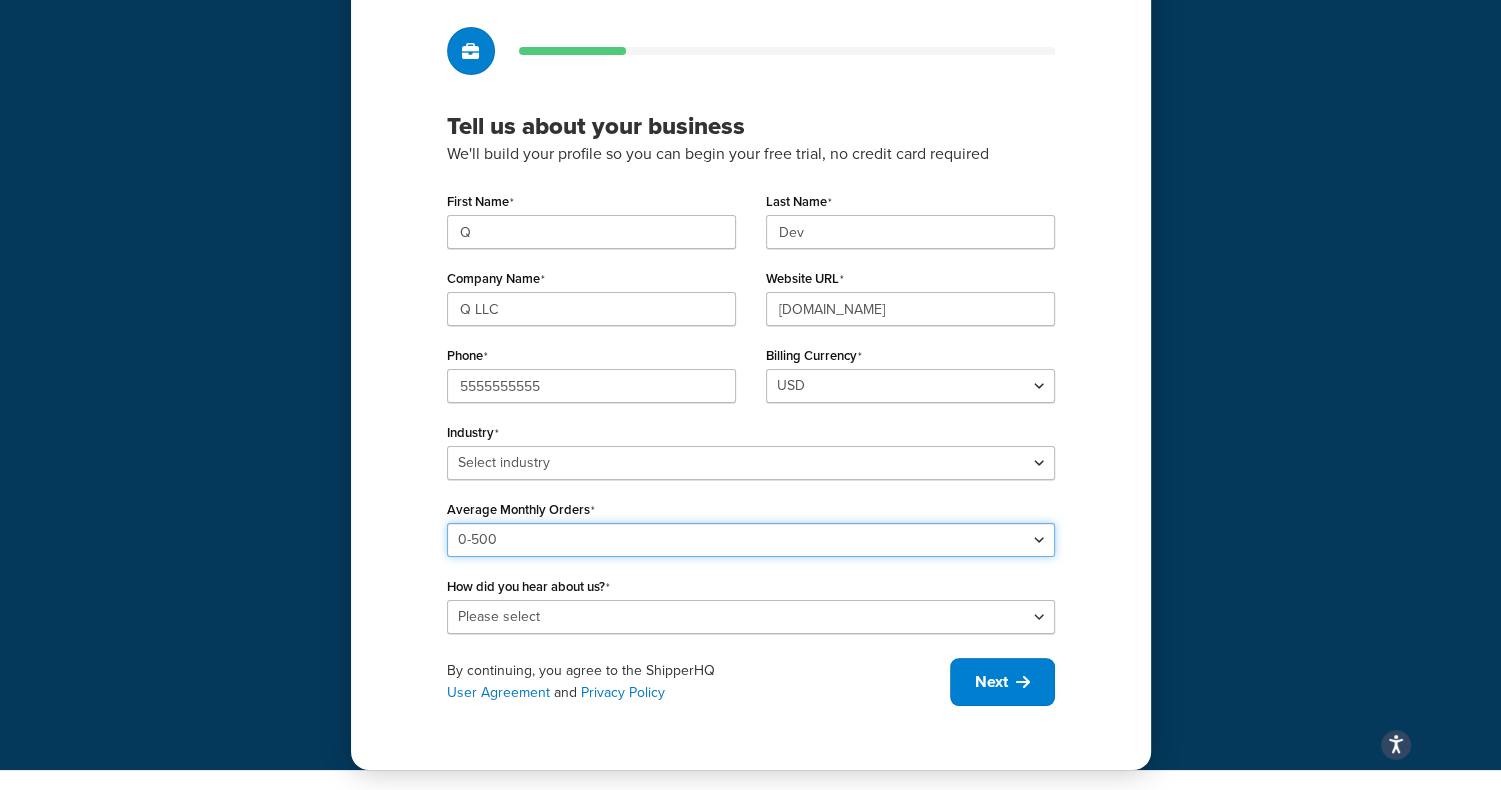 click on "Please select  0-500  501-1,000  1,001-10,000  10,001-20,000  Over 20,000" at bounding box center [751, 540] 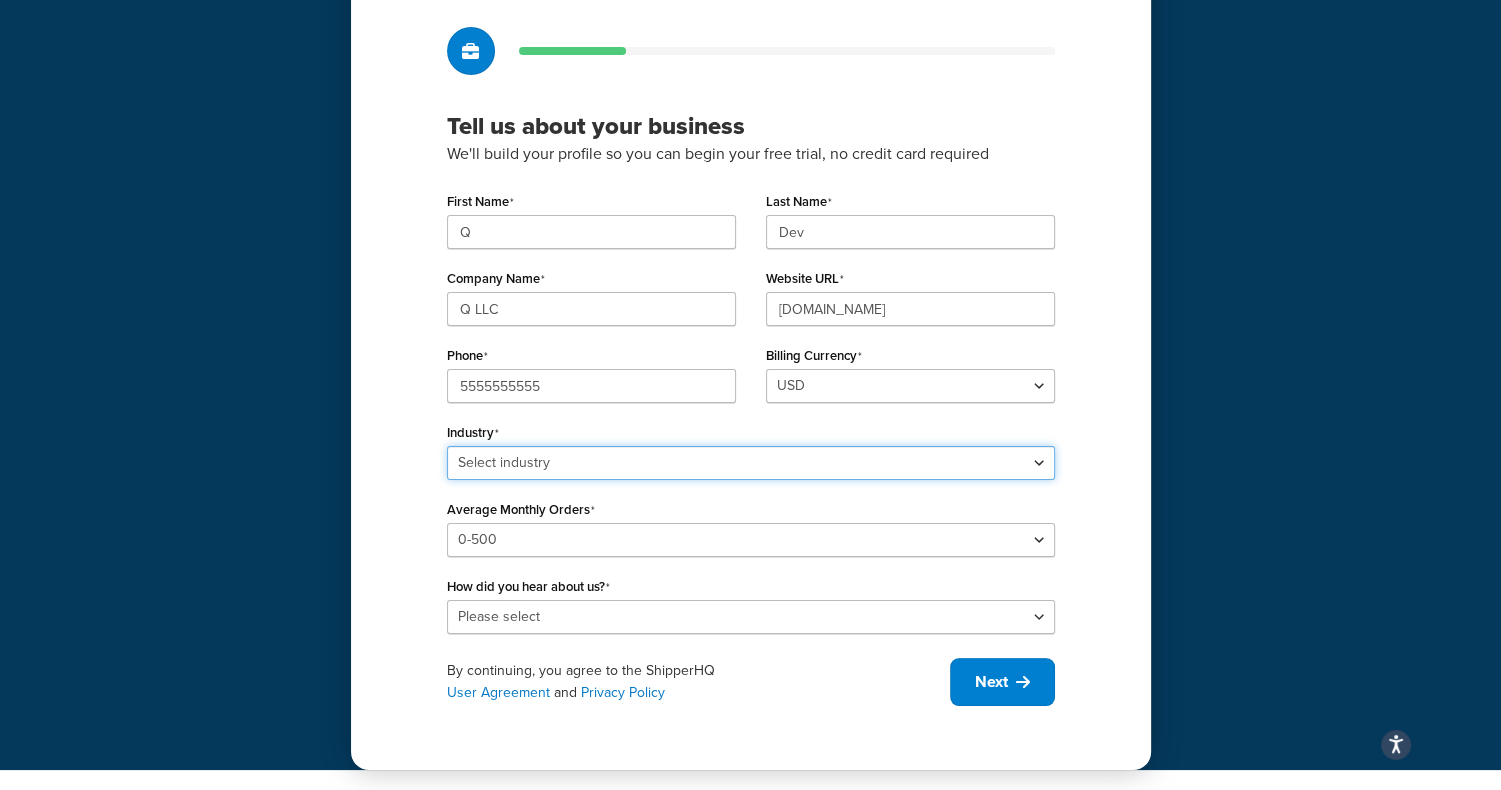 click on "Select industry  Automotive  Adult  Agriculture  Alcohol, Tobacco & CBD  Arts & Crafts  Baby  Books, Music & Entertainment  Business Equipment & Supplies  Chemical & Hazardous Materials  Computer & Electronics  Construction  Displays & Staging  Education  Fashion & Beauty  Food & Nutrition  Gym & Fitness  Home & Garden  Machinery & Manufacturing  Medical & Pharmacy  Pet Supplies & Live Animals  Restaurant & Catering Equipment  Sporting Goods & Recreation  Toys, Games, Hobbies & Party  Wholesale  Other" at bounding box center (751, 463) 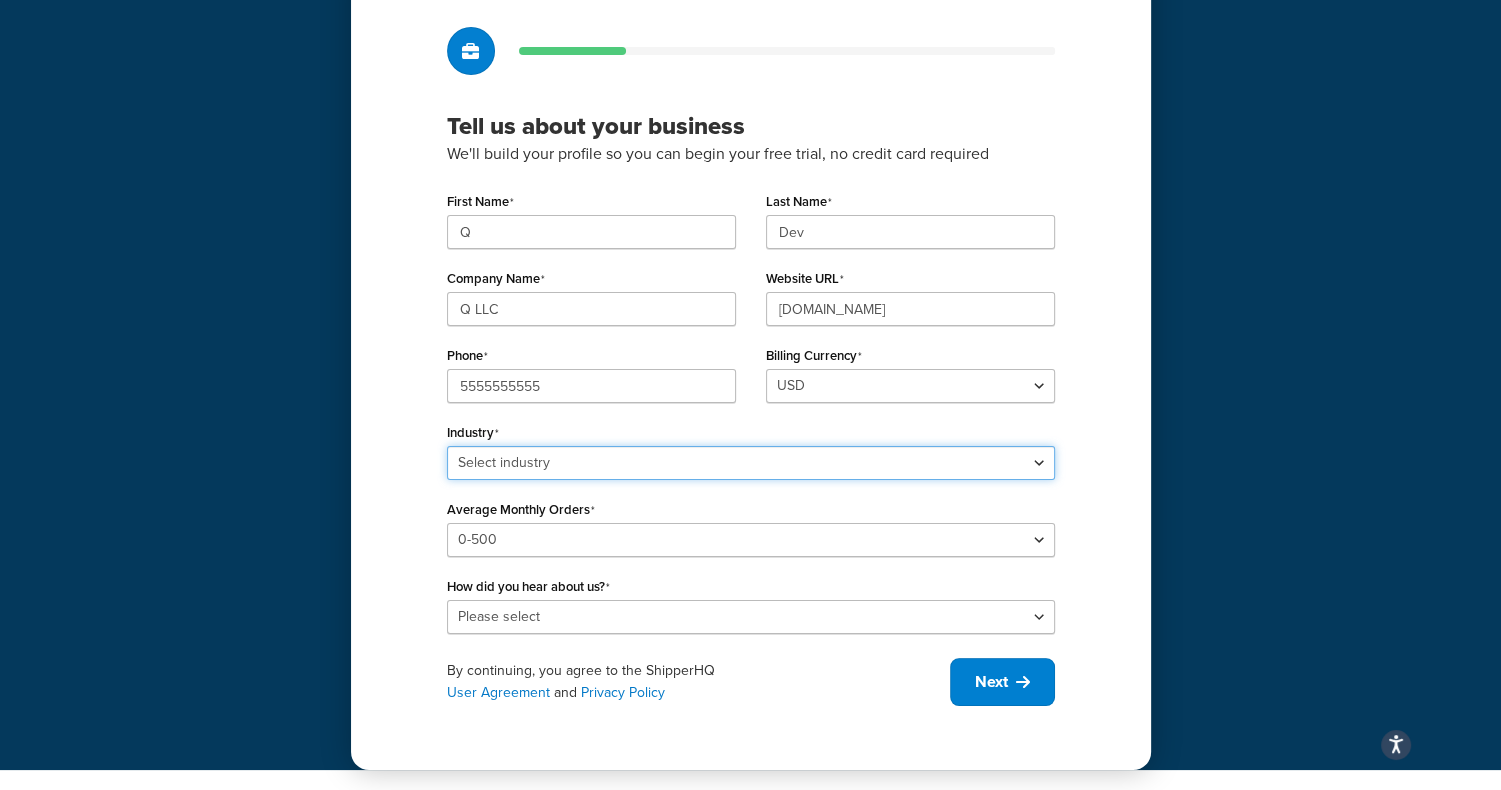 select on "25" 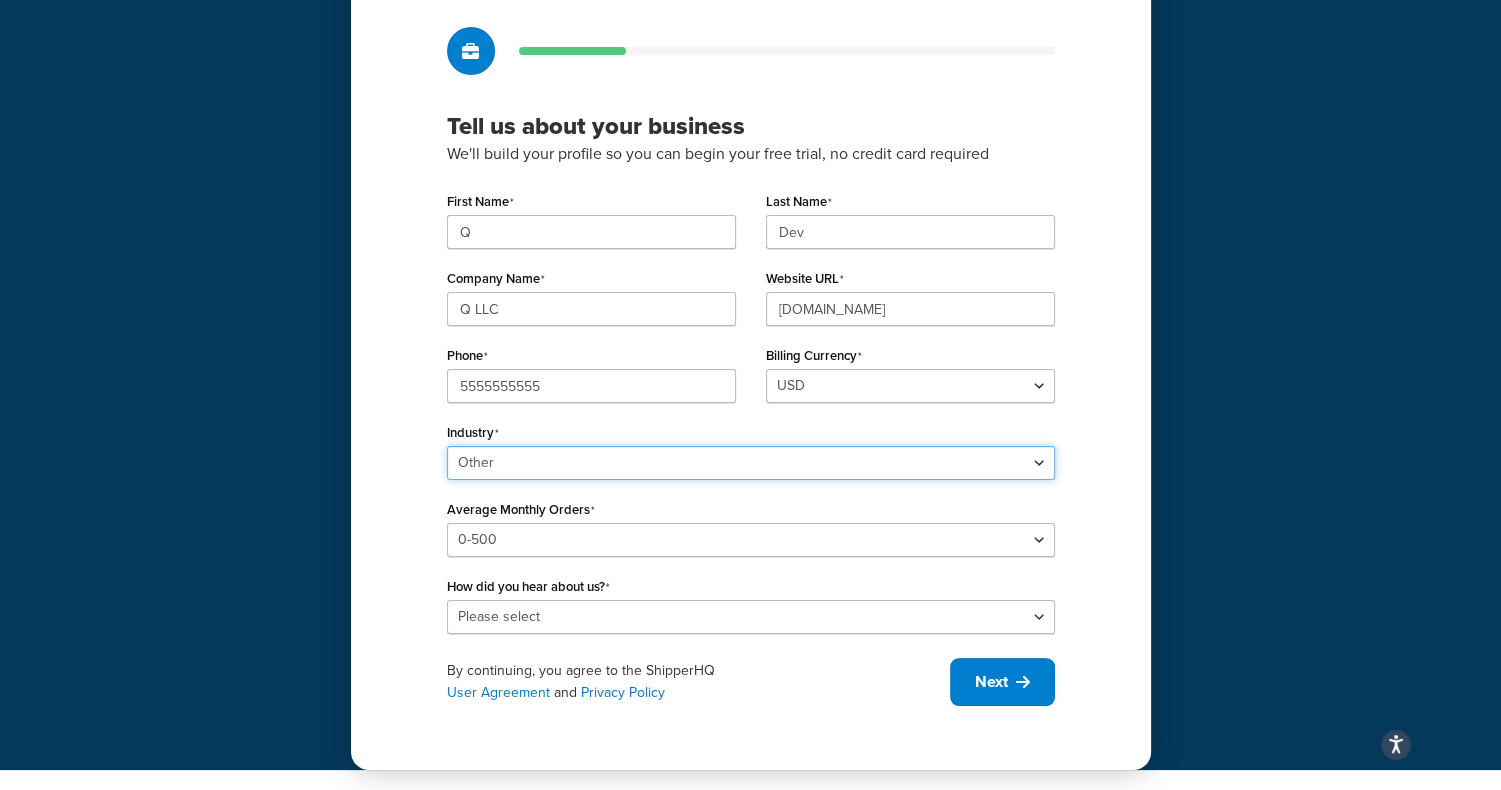click on "Select industry  Automotive  Adult  Agriculture  Alcohol, Tobacco & CBD  Arts & Crafts  Baby  Books, Music & Entertainment  Business Equipment & Supplies  Chemical & Hazardous Materials  Computer & Electronics  Construction  Displays & Staging  Education  Fashion & Beauty  Food & Nutrition  Gym & Fitness  Home & Garden  Machinery & Manufacturing  Medical & Pharmacy  Pet Supplies & Live Animals  Restaurant & Catering Equipment  Sporting Goods & Recreation  Toys, Games, Hobbies & Party  Wholesale  Other" at bounding box center (751, 463) 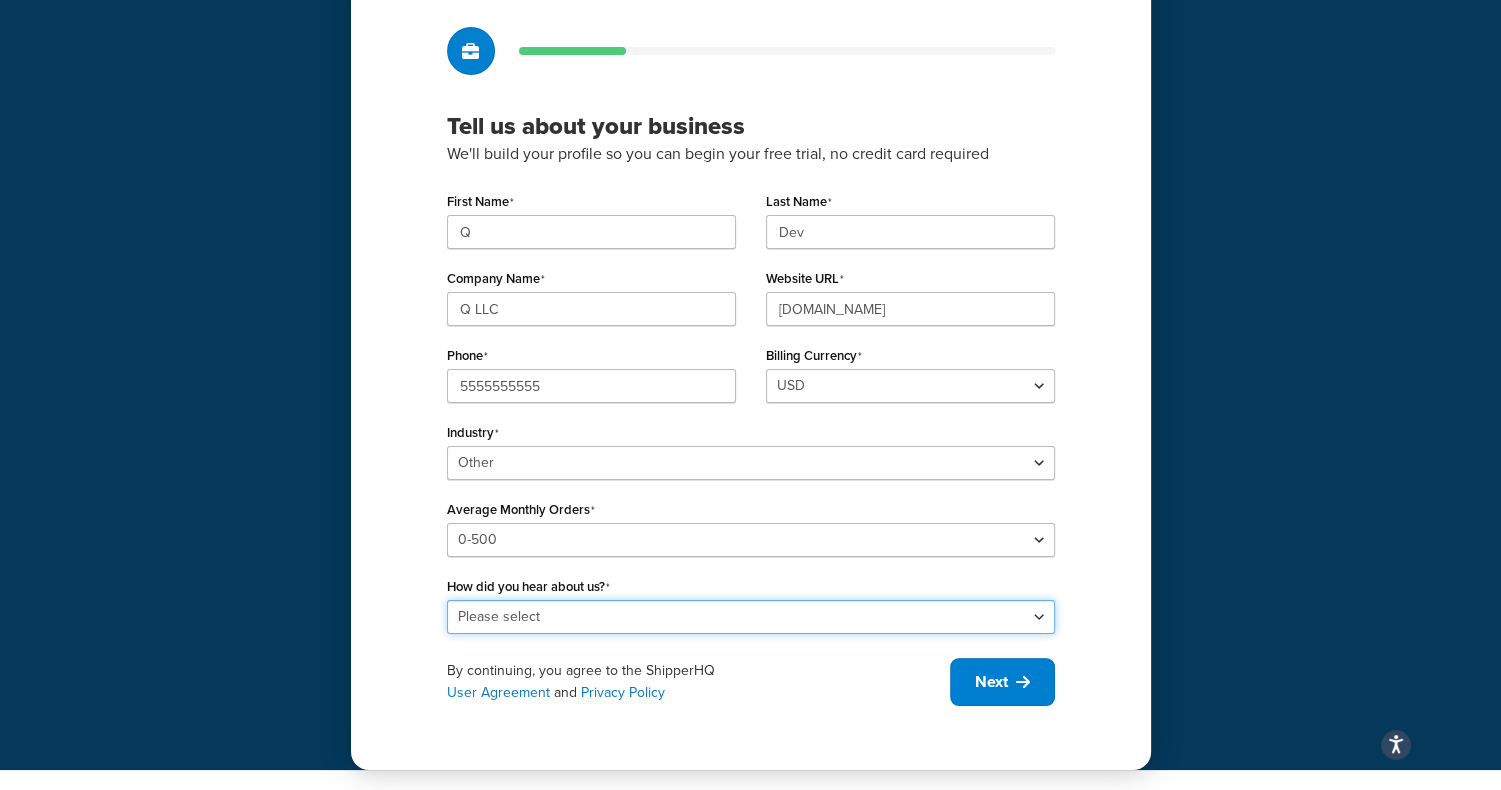 click on "Please select  Online Search  App Store or Marketplace Listing  Referred by Agency  Social Media  Industry Event or Meetup  Blog Post  Community Forum  Software Review Site  AI Recommendation  Other" at bounding box center (751, 617) 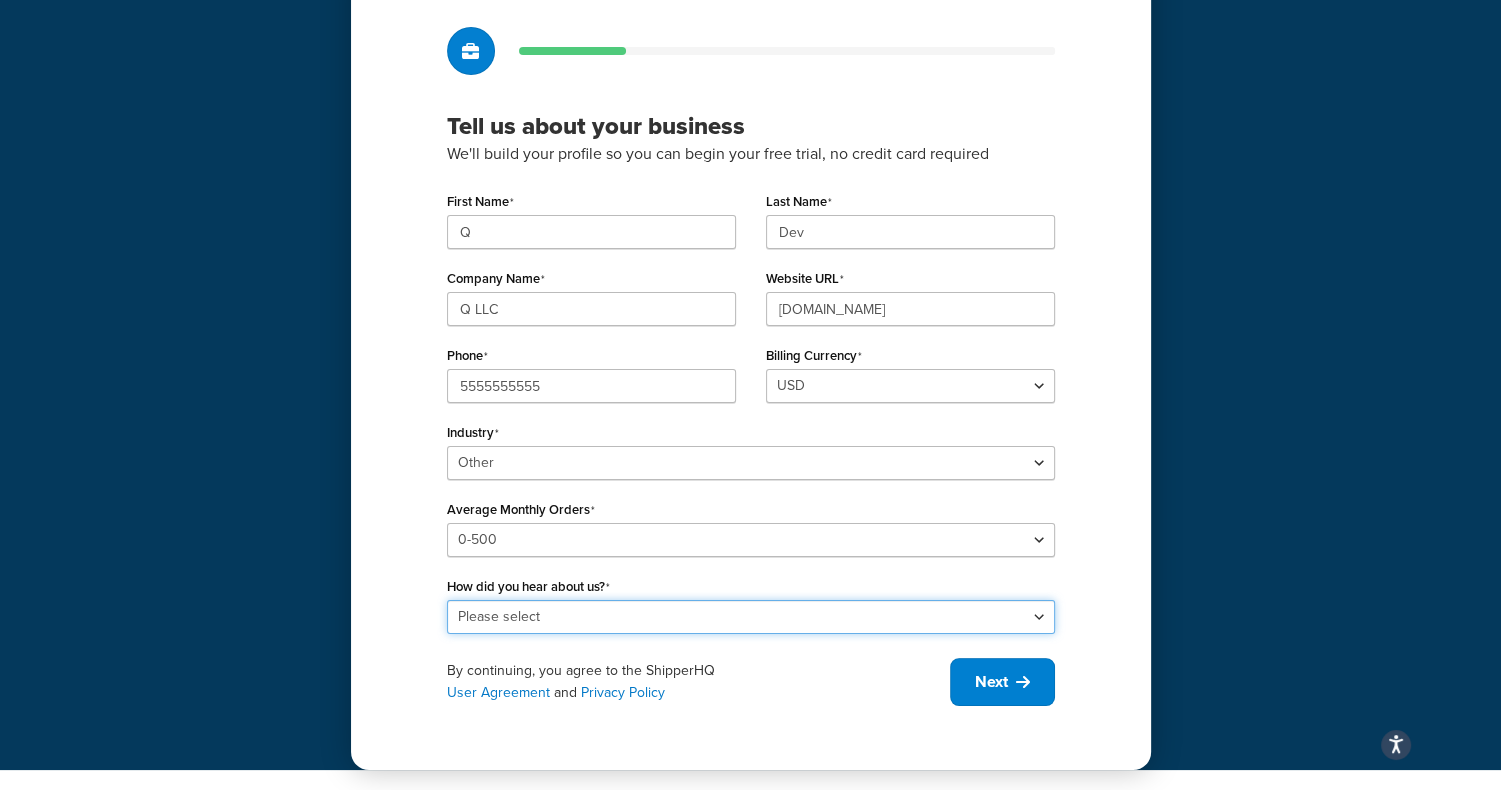 select on "10" 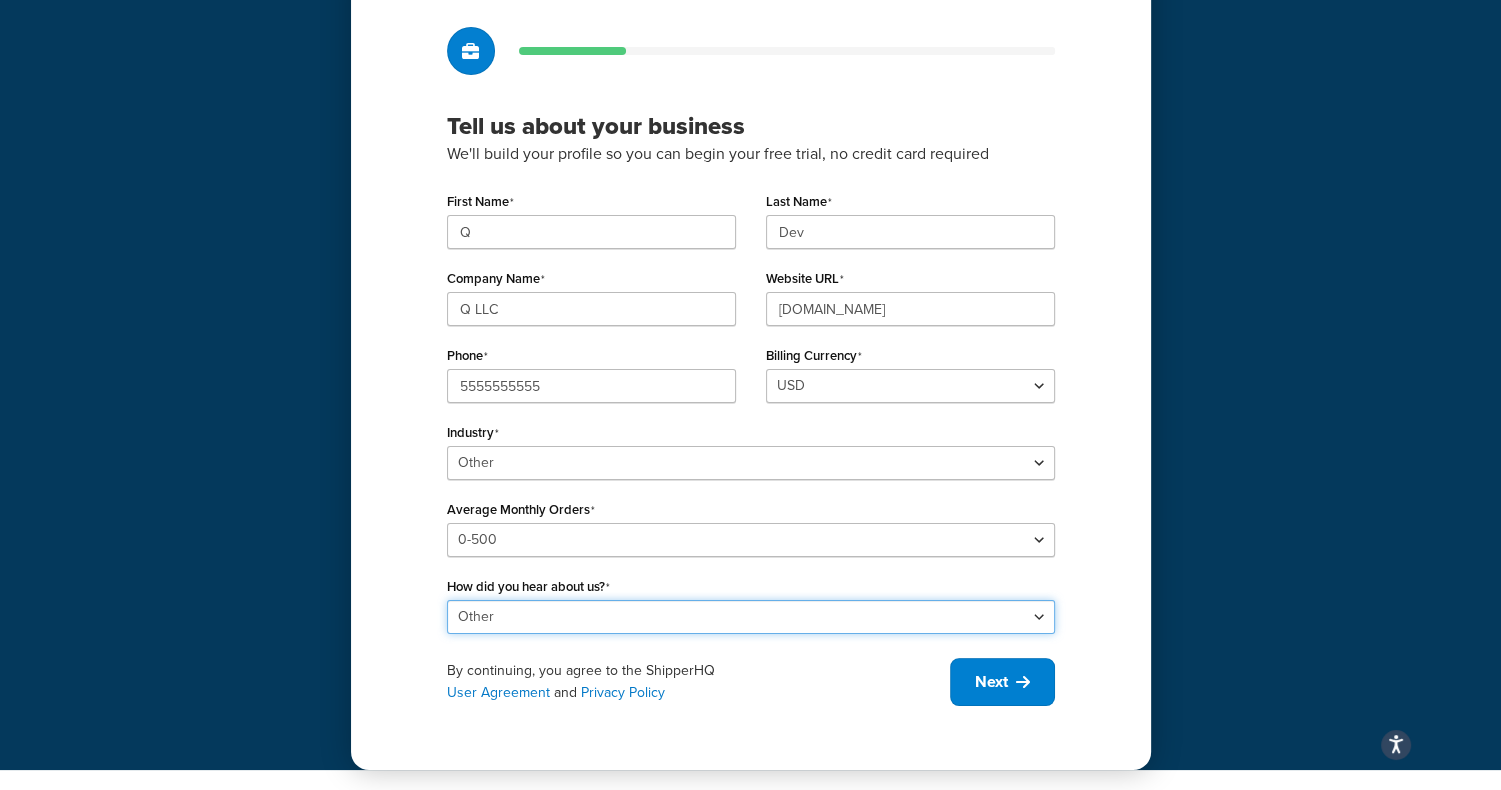 click on "Please select  Online Search  App Store or Marketplace Listing  Referred by Agency  Social Media  Industry Event or Meetup  Blog Post  Community Forum  Software Review Site  AI Recommendation  Other" at bounding box center [751, 617] 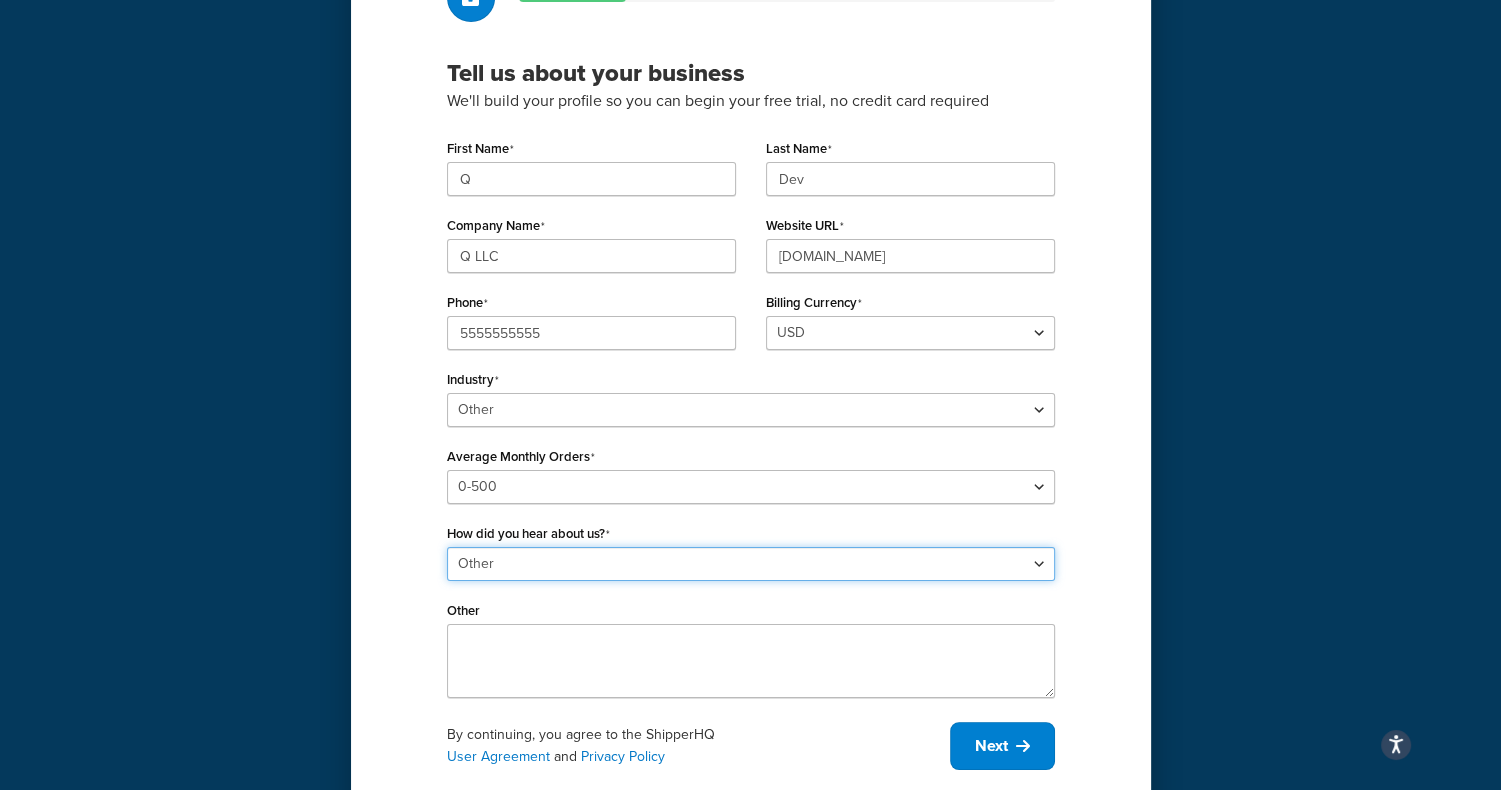 scroll, scrollTop: 228, scrollLeft: 0, axis: vertical 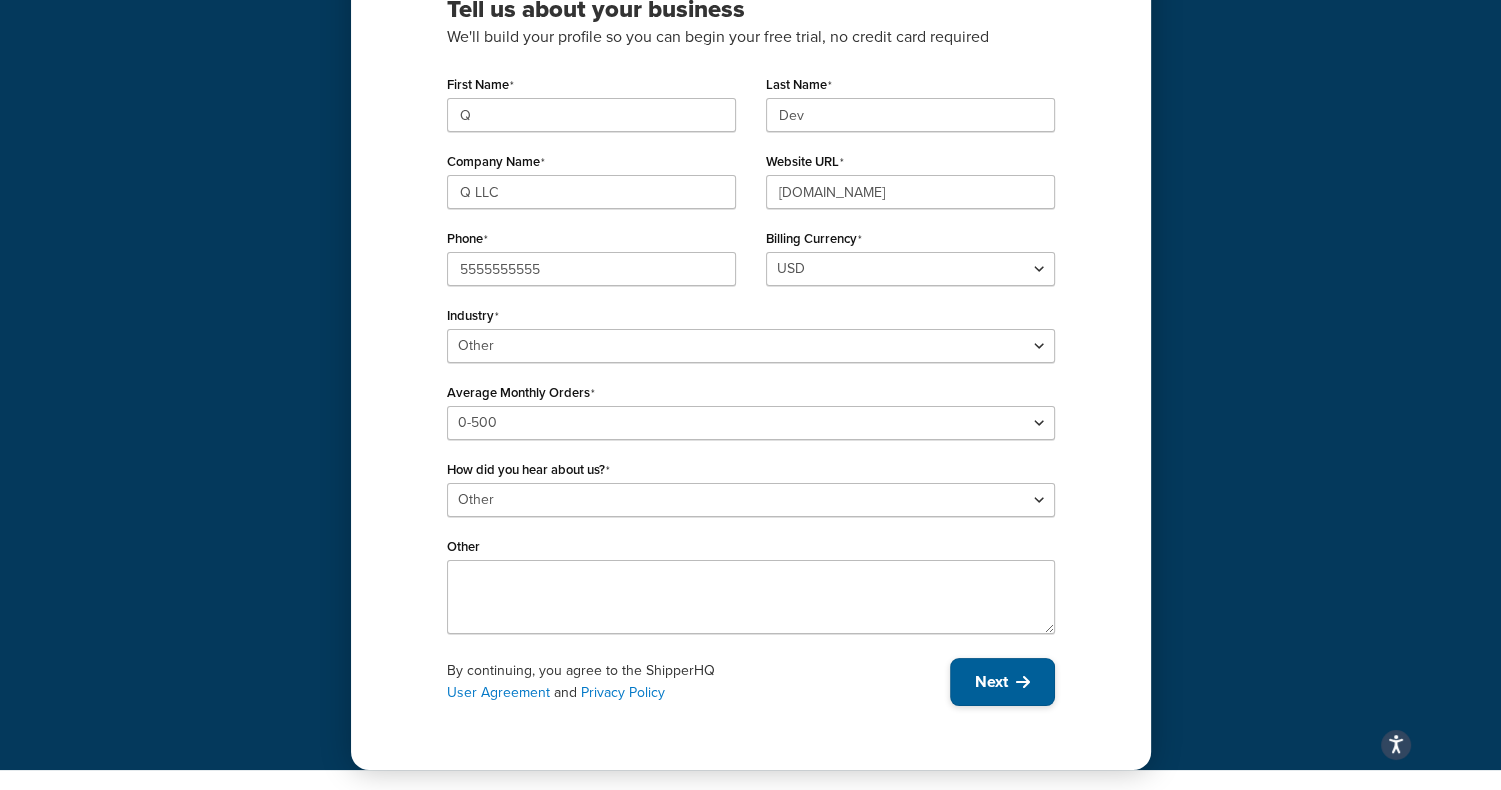 click on "Next" at bounding box center [1002, 682] 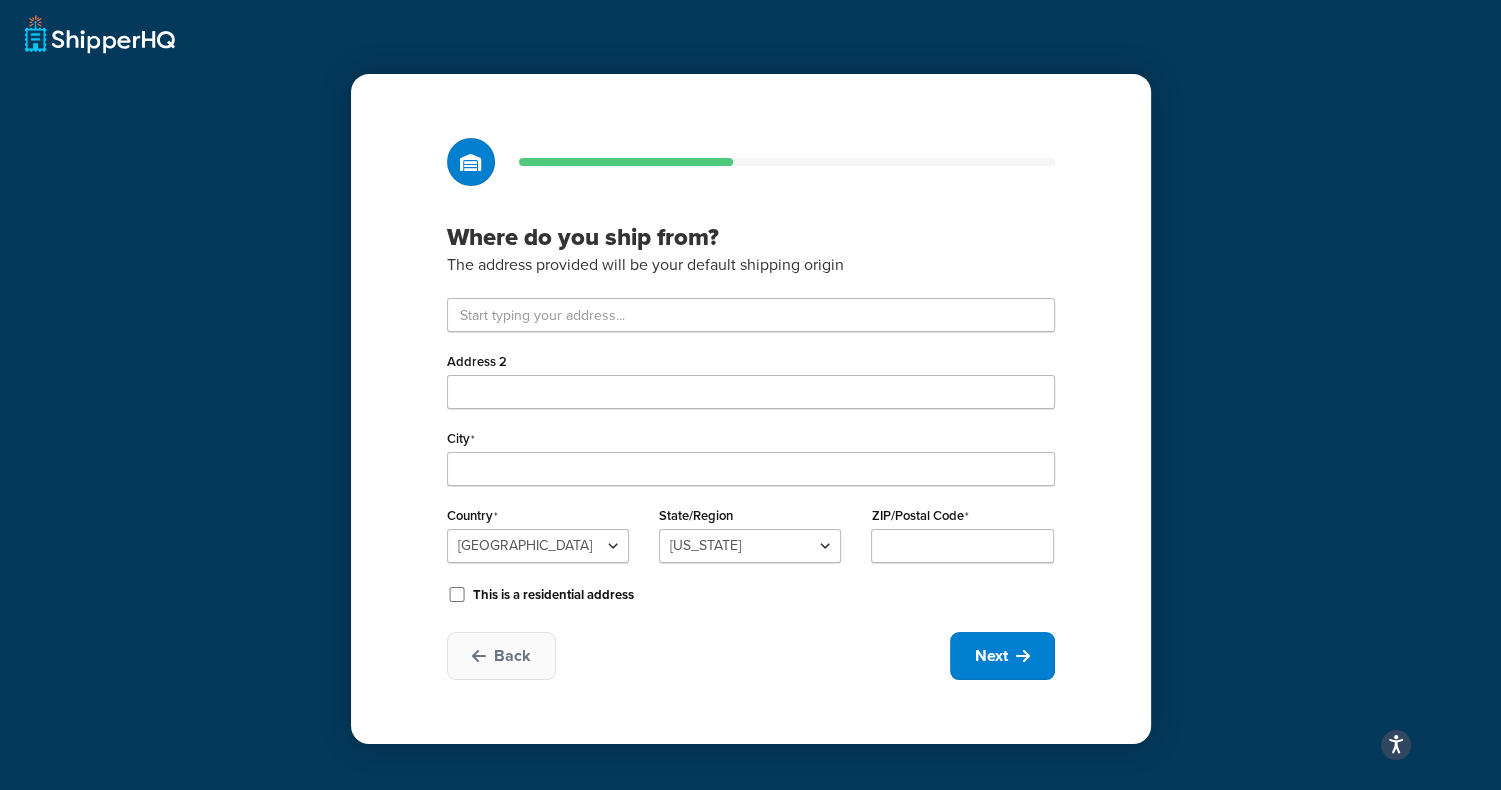 scroll, scrollTop: 0, scrollLeft: 0, axis: both 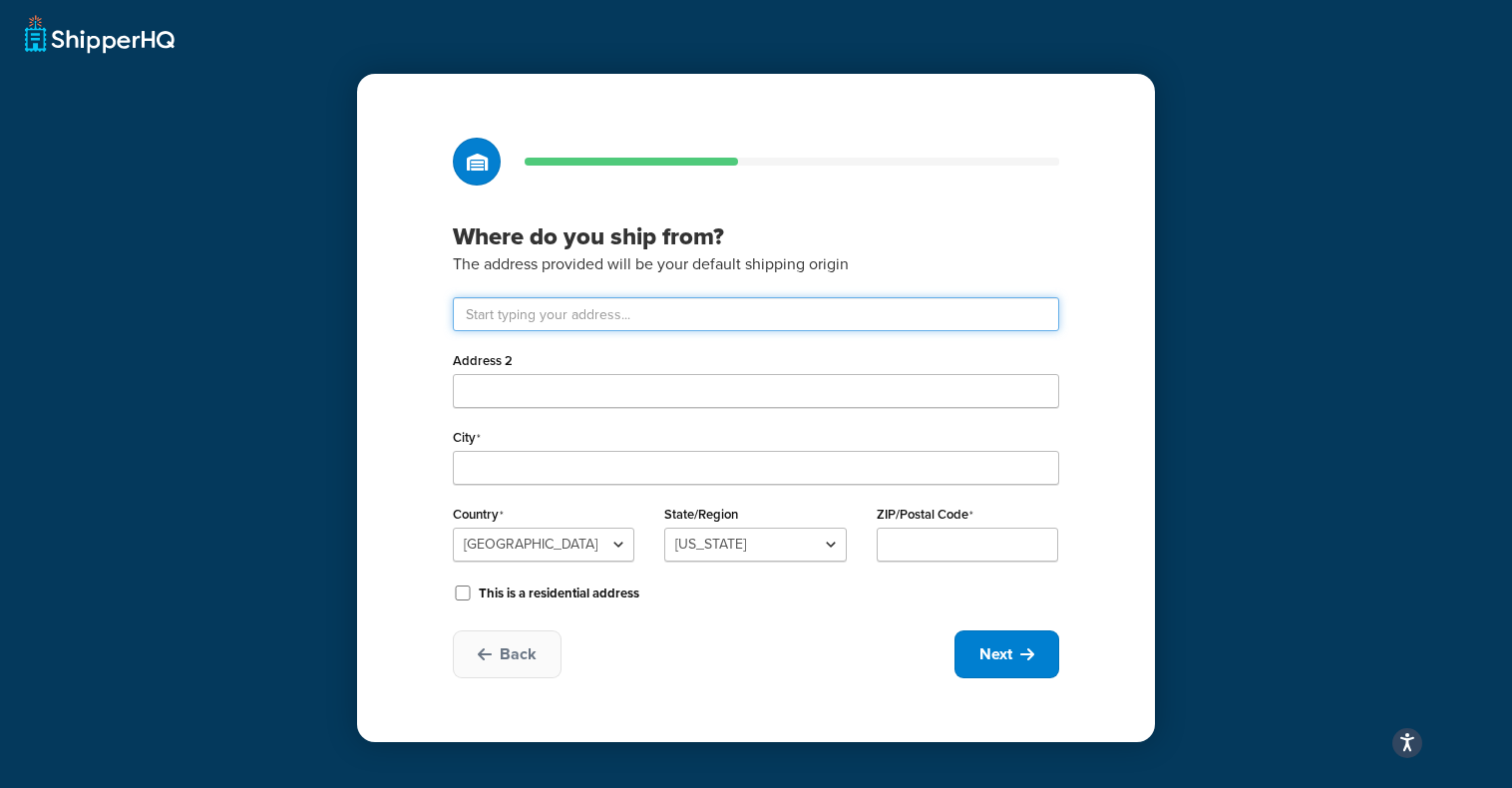 click at bounding box center (756, 314) 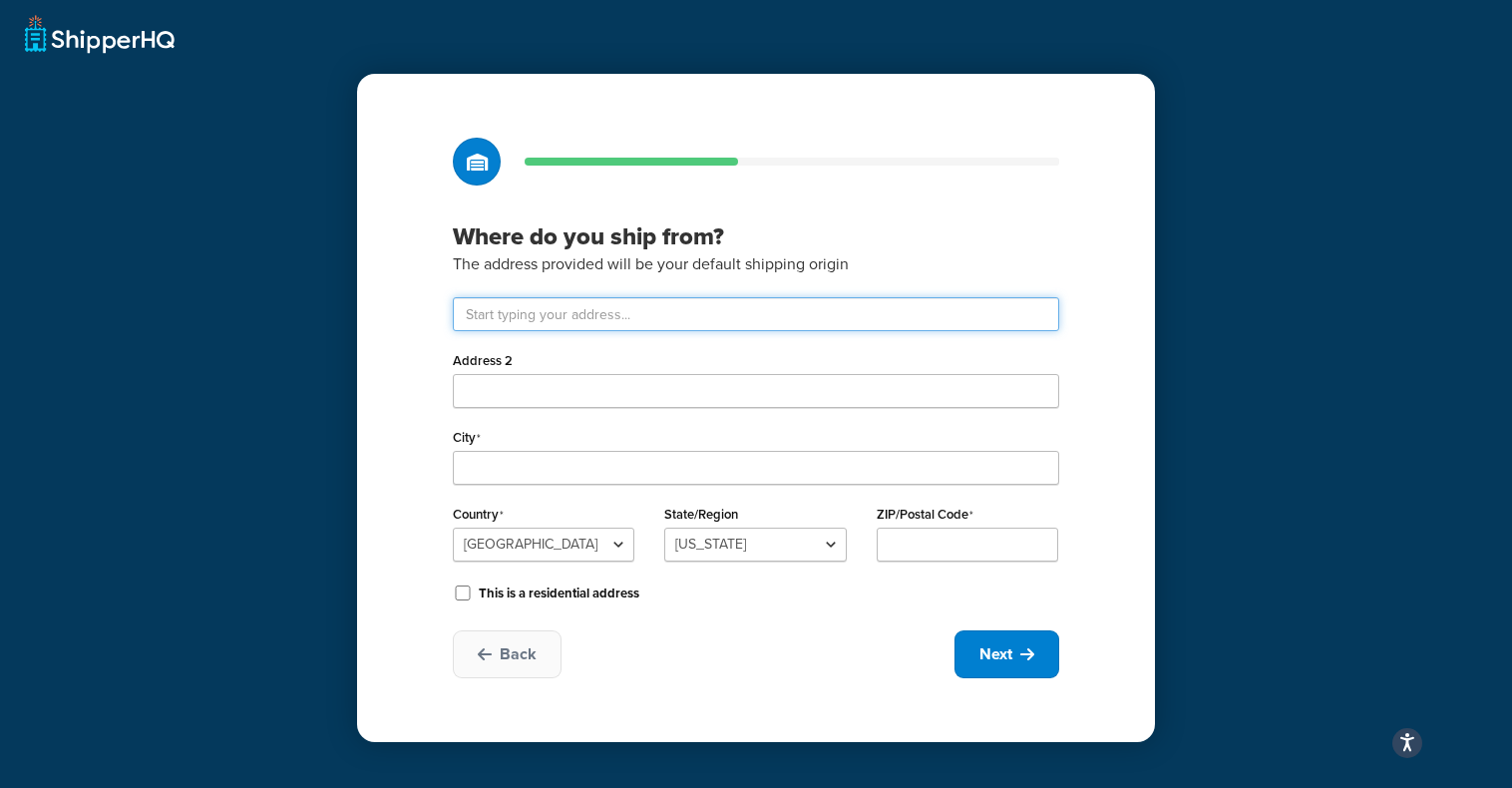 type on "110 Venture Drive" 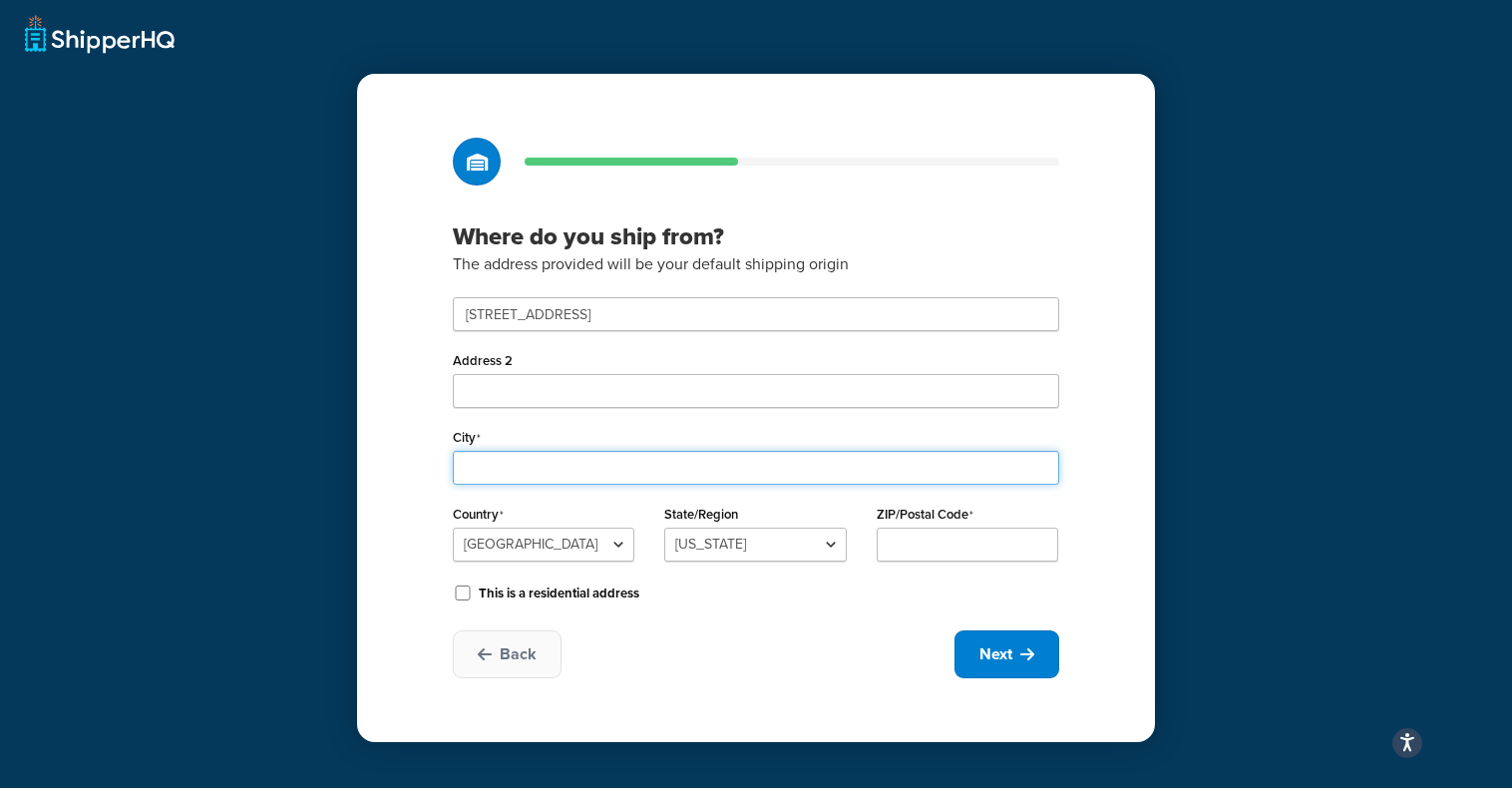 type on "Dover" 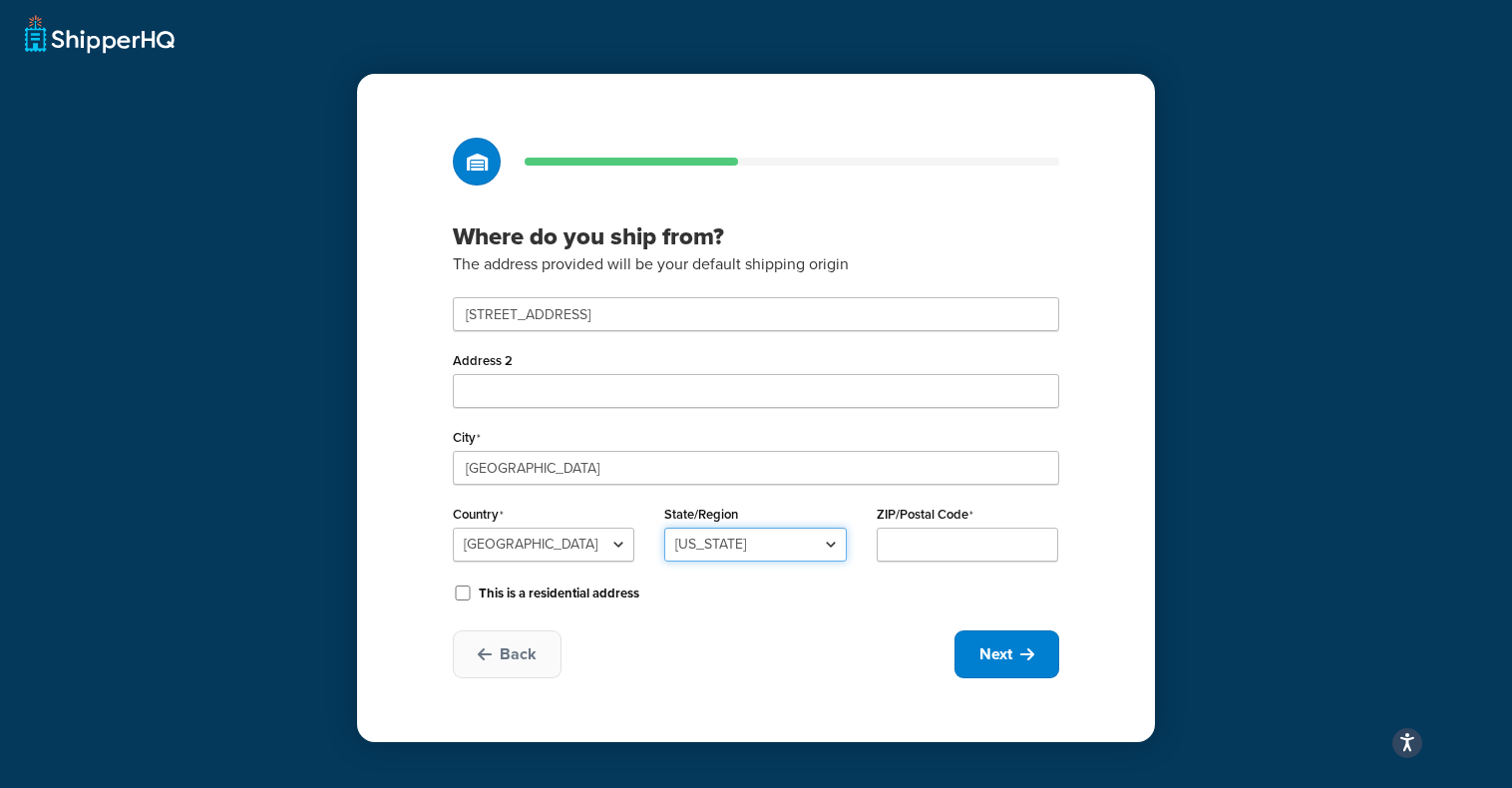 select on "29" 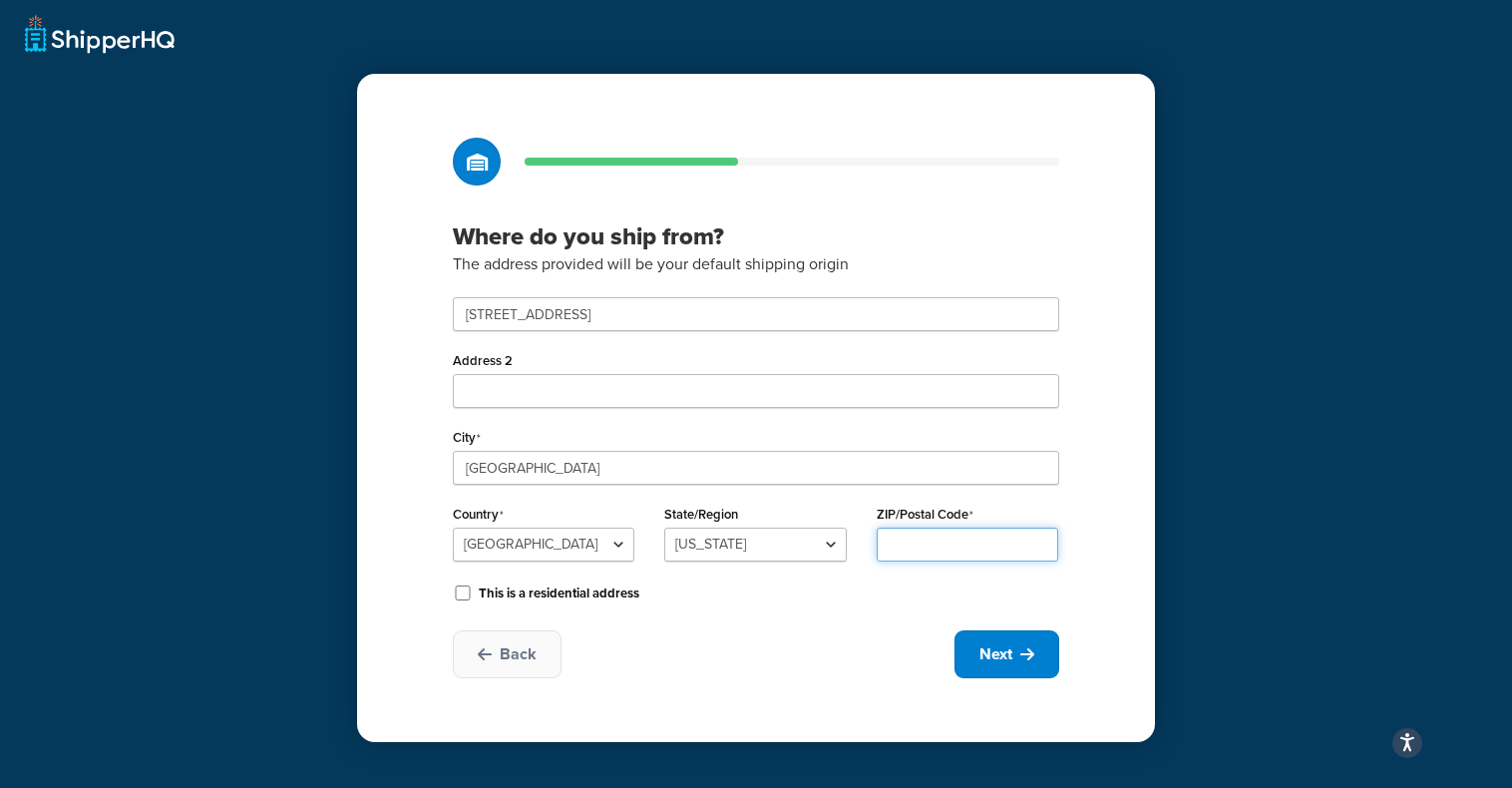 type on "03820" 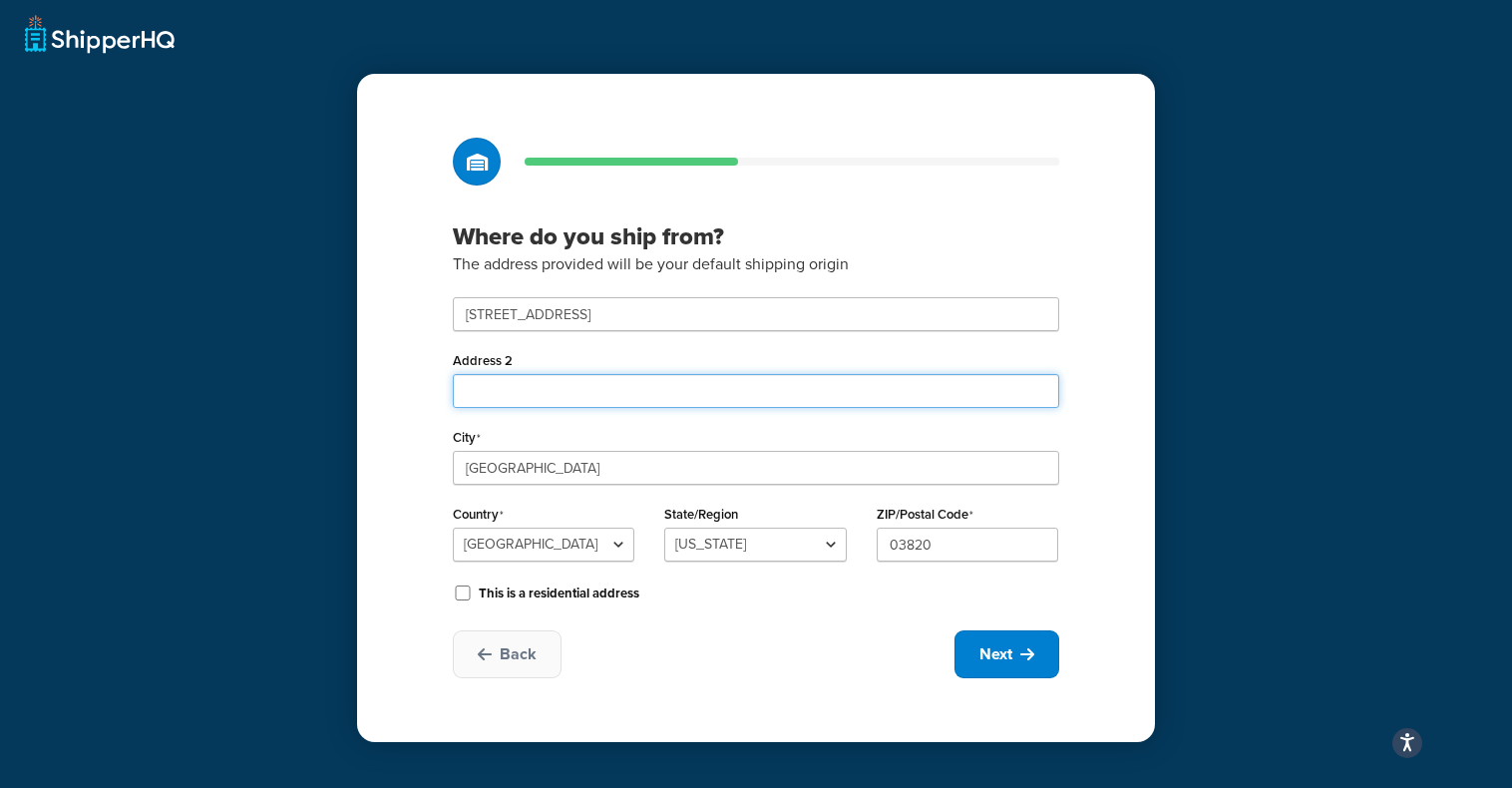 click on "Address 2" at bounding box center (756, 391) 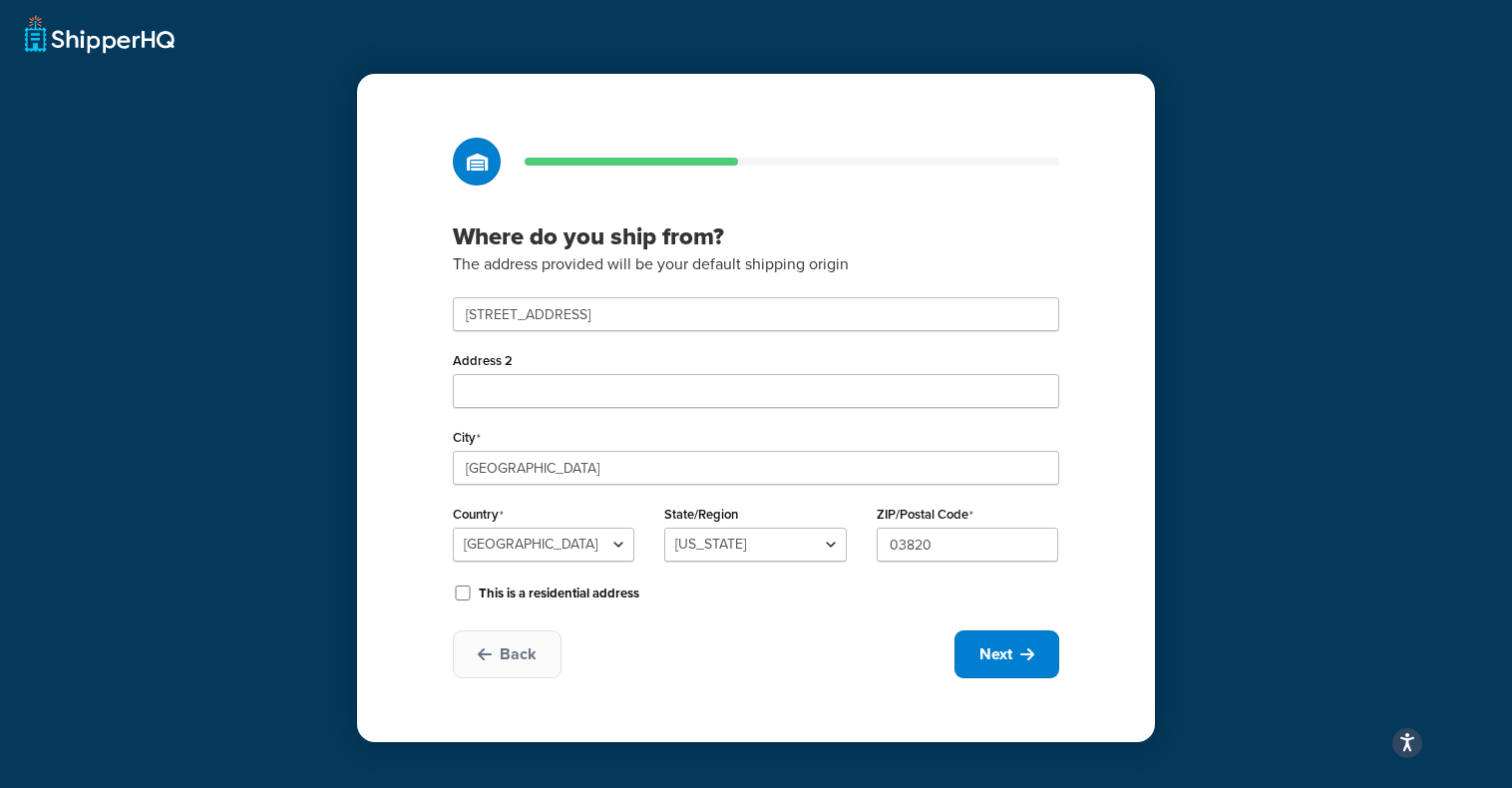 click on "Where do you ship from? The address provided will be your default shipping origin   110 Venture Drive Address 2   City   Dover Country   United States  United Kingdom  Afghanistan  Åland Islands  Albania  Algeria  American Samoa  Andorra  Angola  Anguilla  Antarctica  Antigua and Barbuda  Argentina  Armenia  Aruba  Australia  Austria  Azerbaijan  Bahamas  Bahrain  Bangladesh  Barbados  Belarus  Belgium  Belize  Benin  Bermuda  Bhutan  Bolivia  Bonaire, Sint Eustatius and Saba  Bosnia and Herzegovina  Botswana  Bouvet Island  Brazil  British Indian Ocean Territory  Brunei Darussalam  Bulgaria  Burkina Faso  Burundi  Cambodia  Cameroon  Canada  Cape Verde  Cayman Islands  Central African Republic  Chad  Chile  China  Christmas Island  Cocos (Keeling) Islands  Colombia  Comoros  Congo  Congo, The Democratic Republic of the  Cook Islands  Costa Rica  Côte d'Ivoire  Croatia  Cuba  Curacao  Cyprus  Czech Republic  Denmark  Djibouti  Dominica  Dominican Republic  Ecuador  Egypt  El Salvador  Equatorial Guinea" at bounding box center (756, 408) 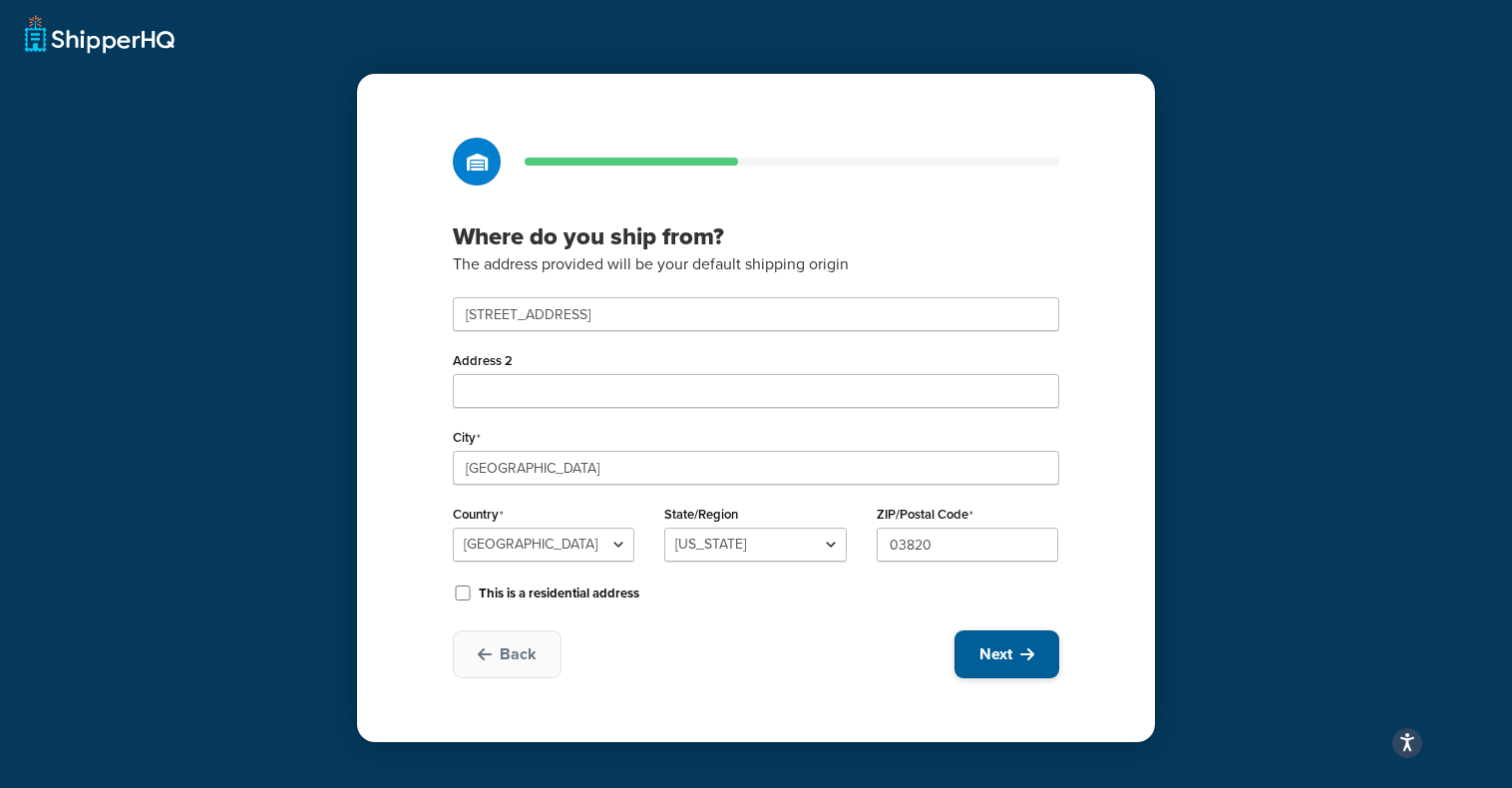 click on "Next" at bounding box center [995, 654] 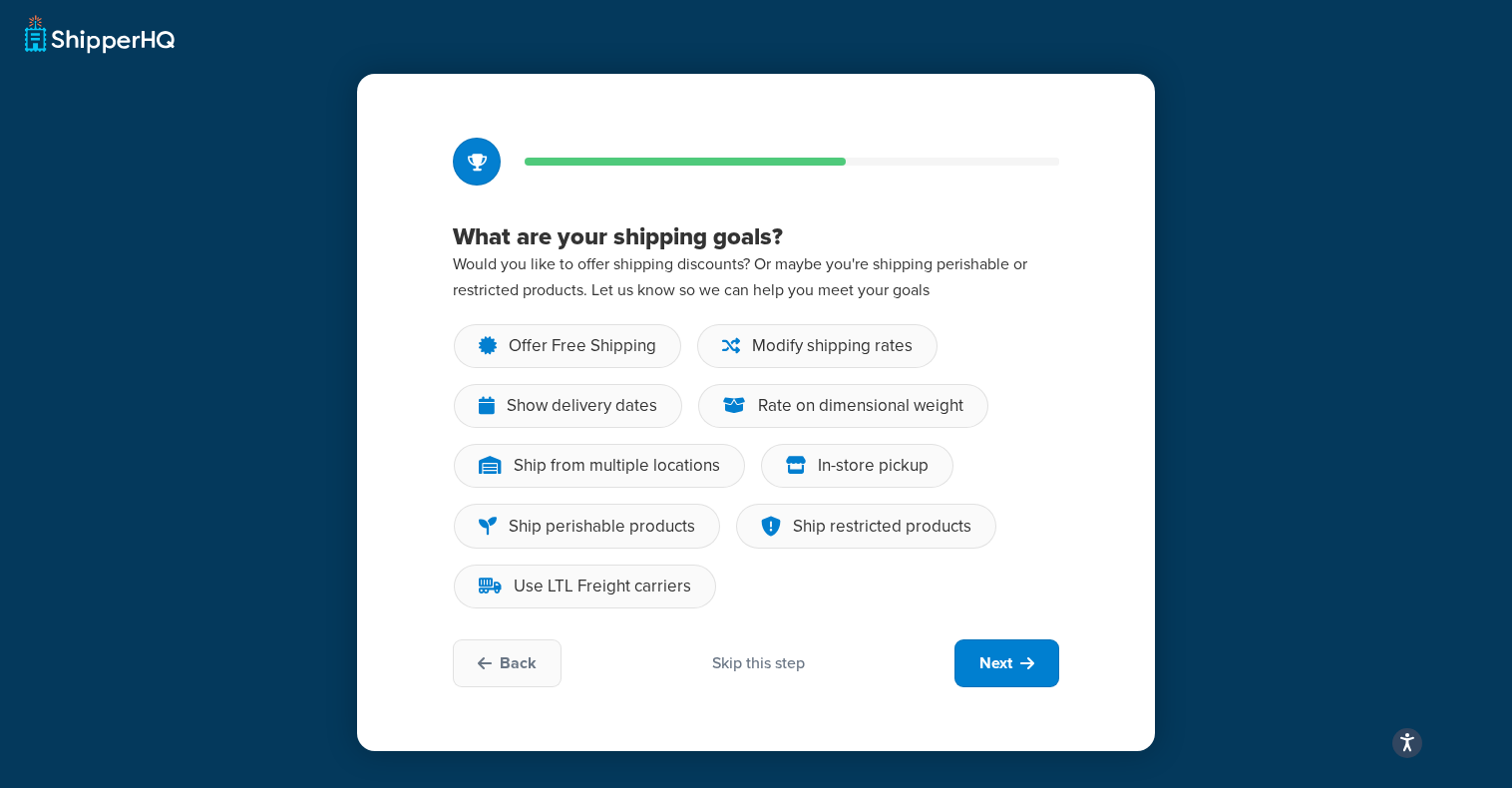 click on "Skip this step" at bounding box center (758, 663) 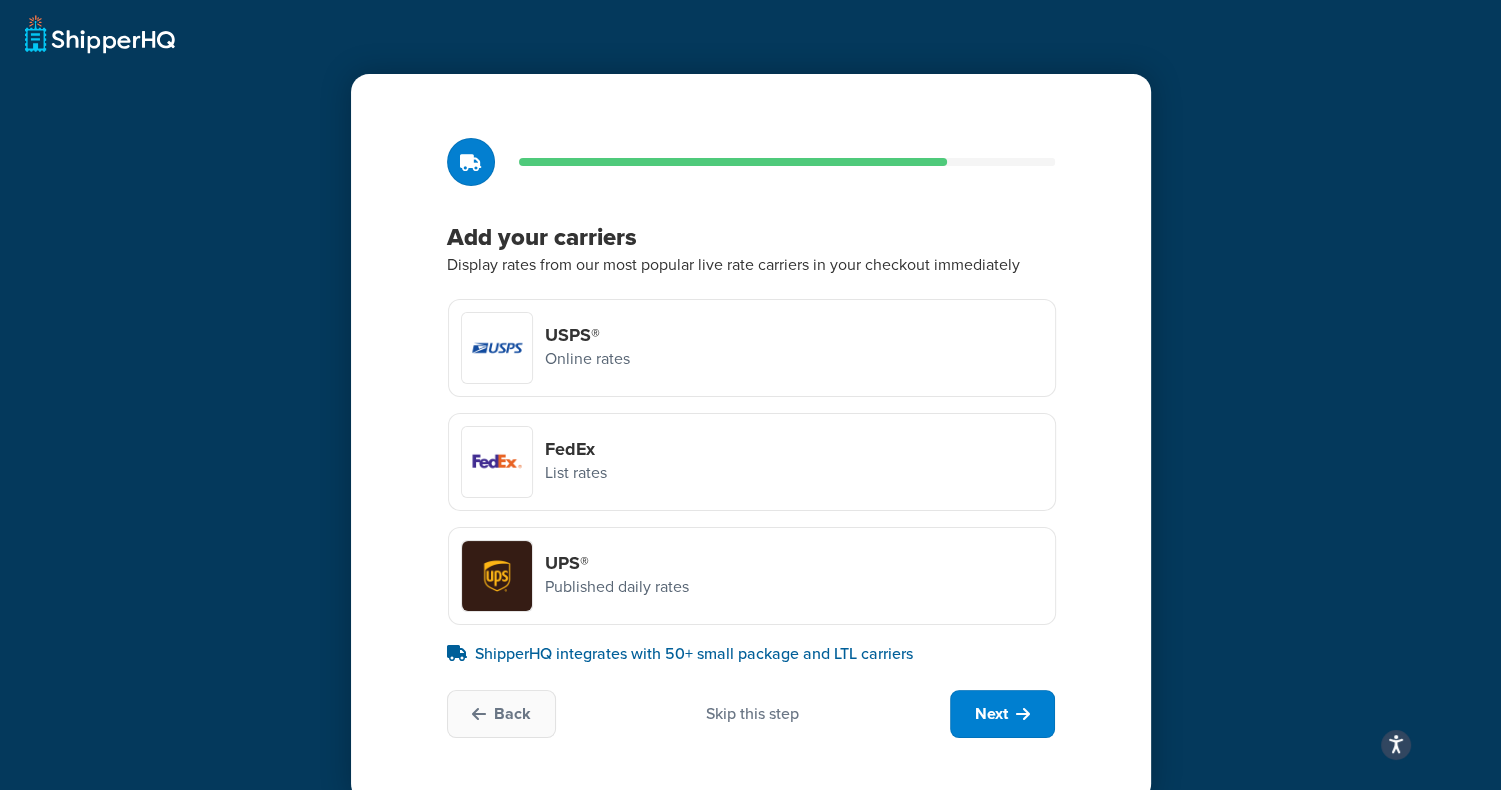click on "USPS® Online rates" at bounding box center (752, 348) 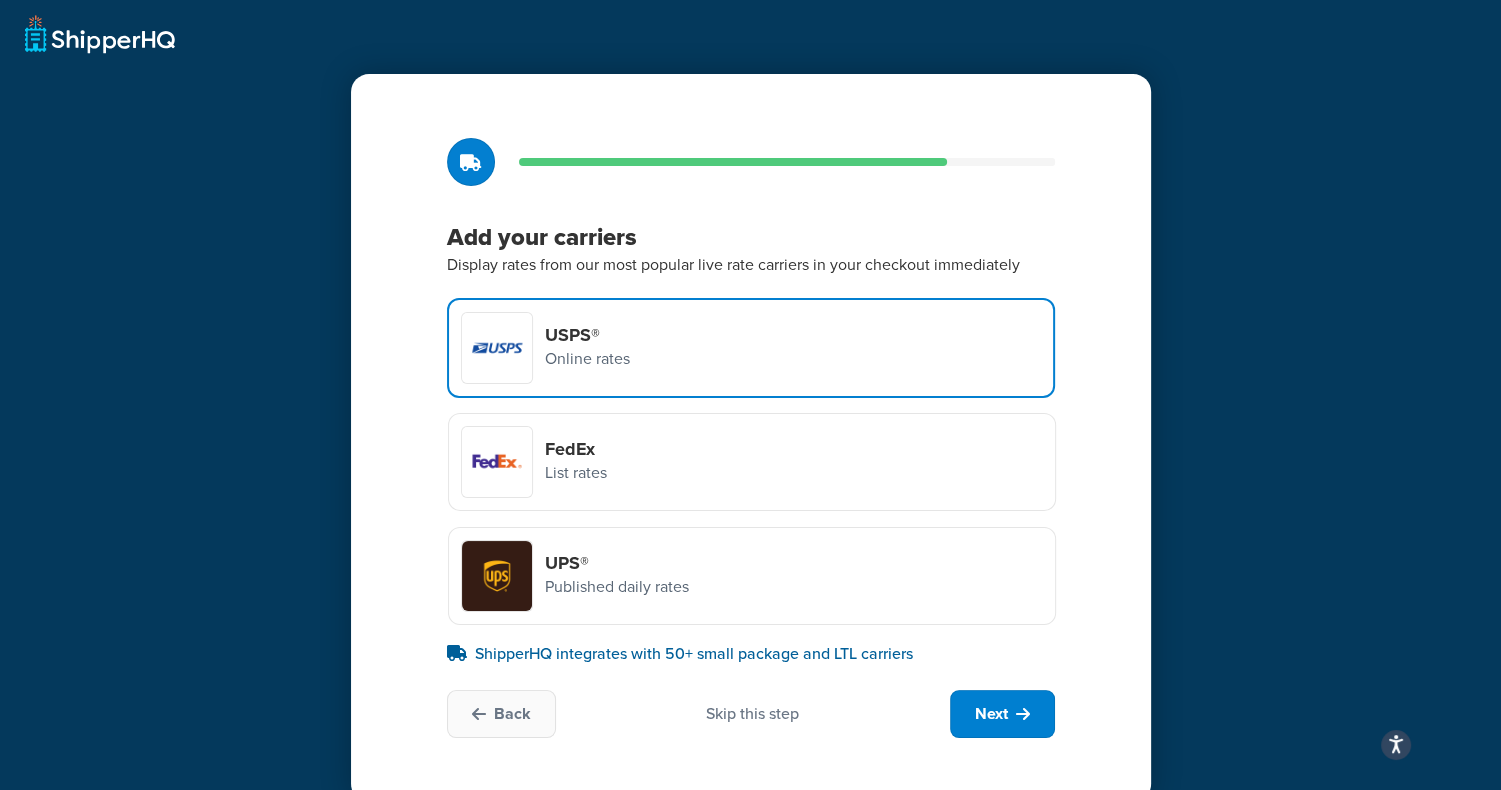 click on "FedEx List rates" at bounding box center [752, 462] 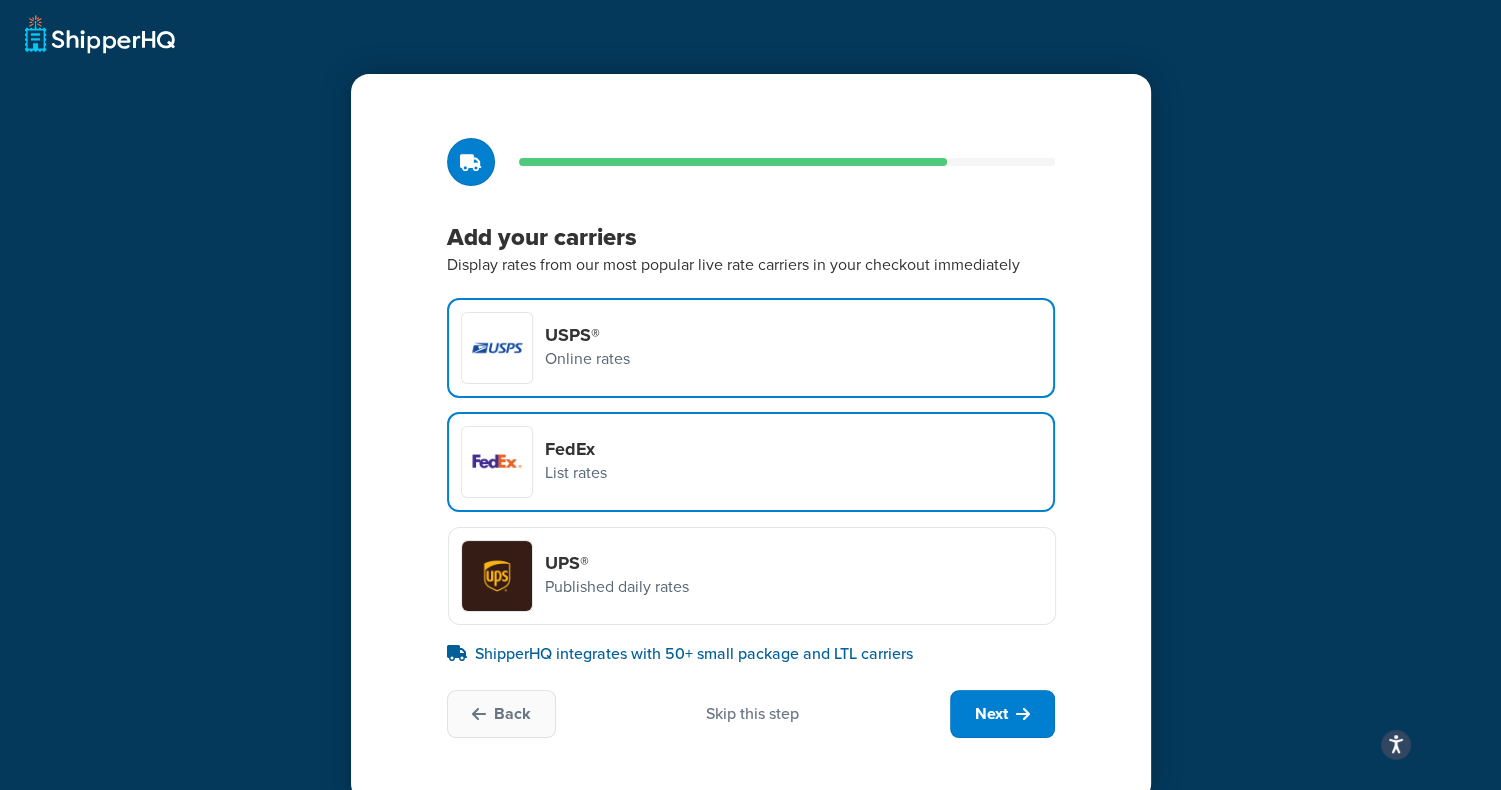 click on "UPS® Published daily rates" at bounding box center [752, 576] 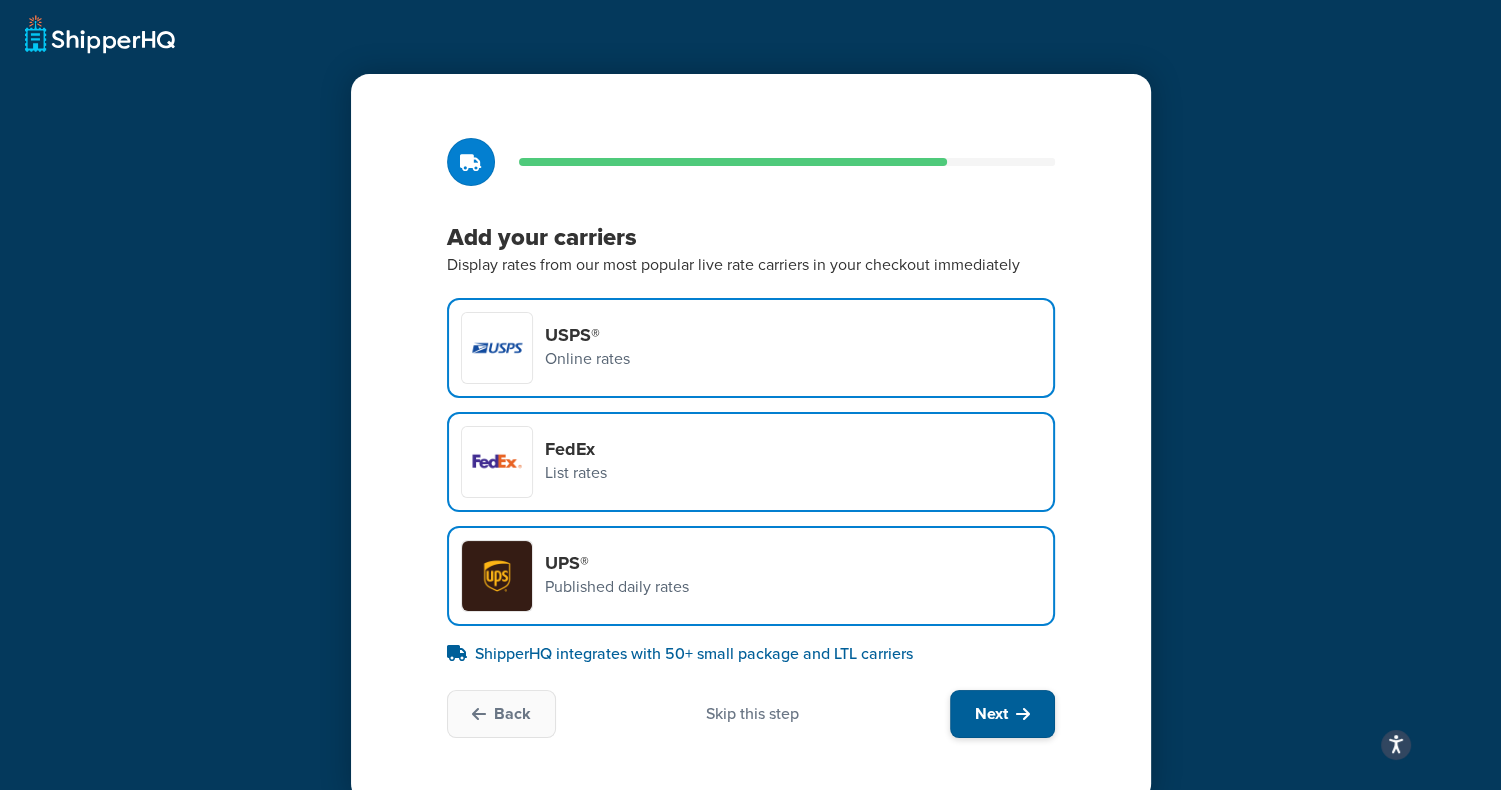 click on "Next" at bounding box center (1002, 714) 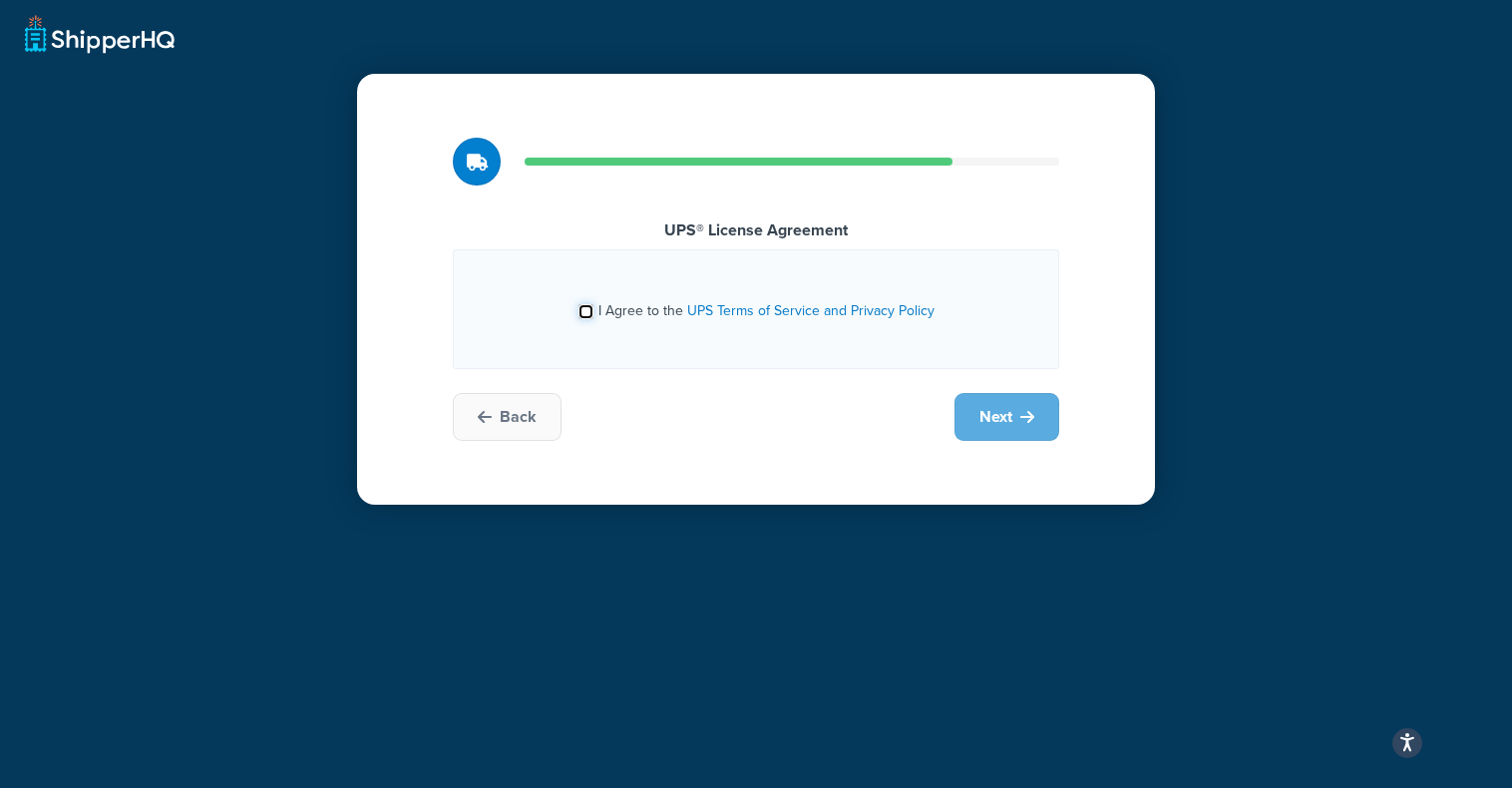 click on "I Agree to the   UPS Terms of Service and Privacy Policy" at bounding box center (585, 311) 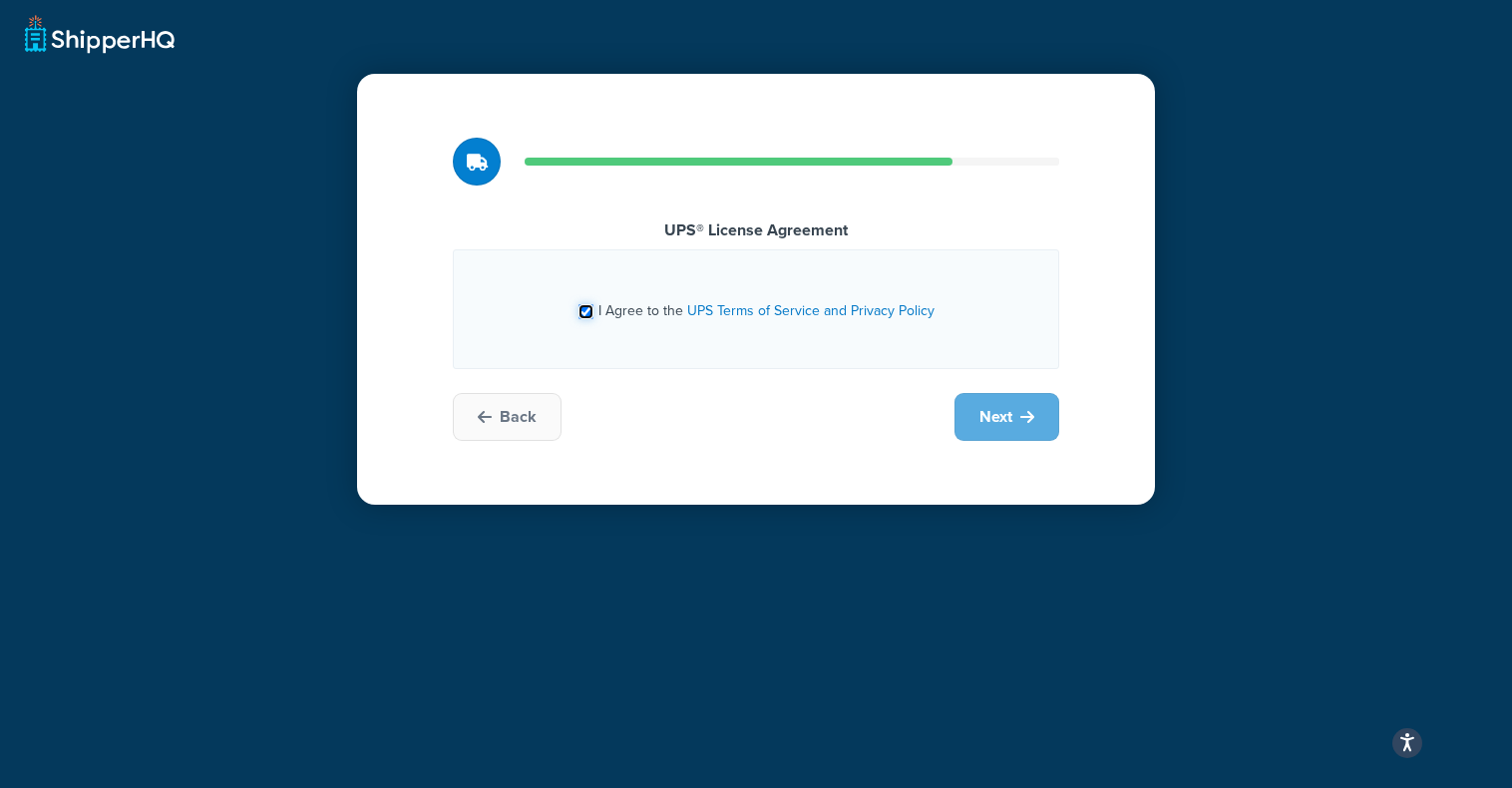 checkbox on "true" 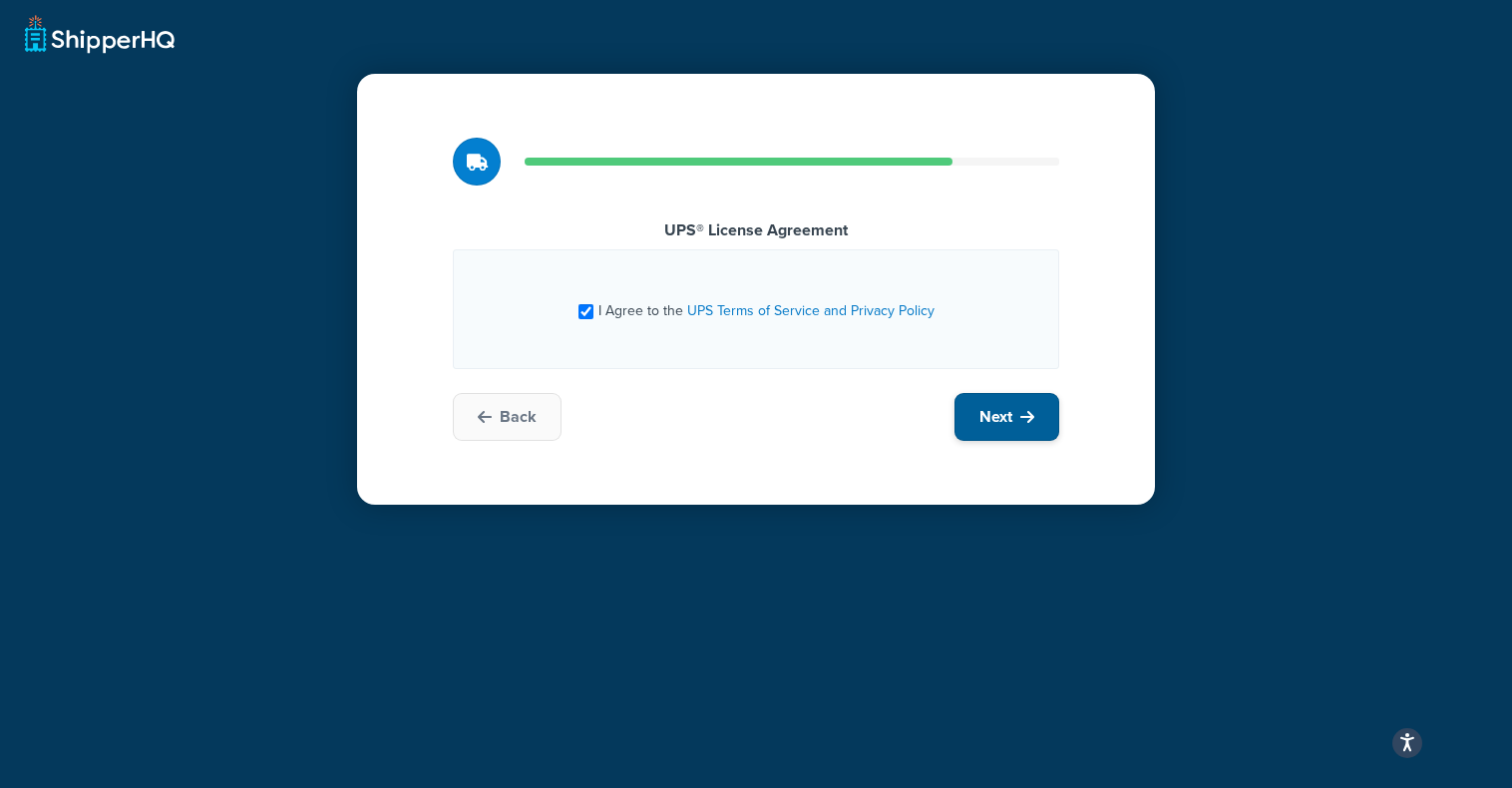 click on "Next" at bounding box center [995, 417] 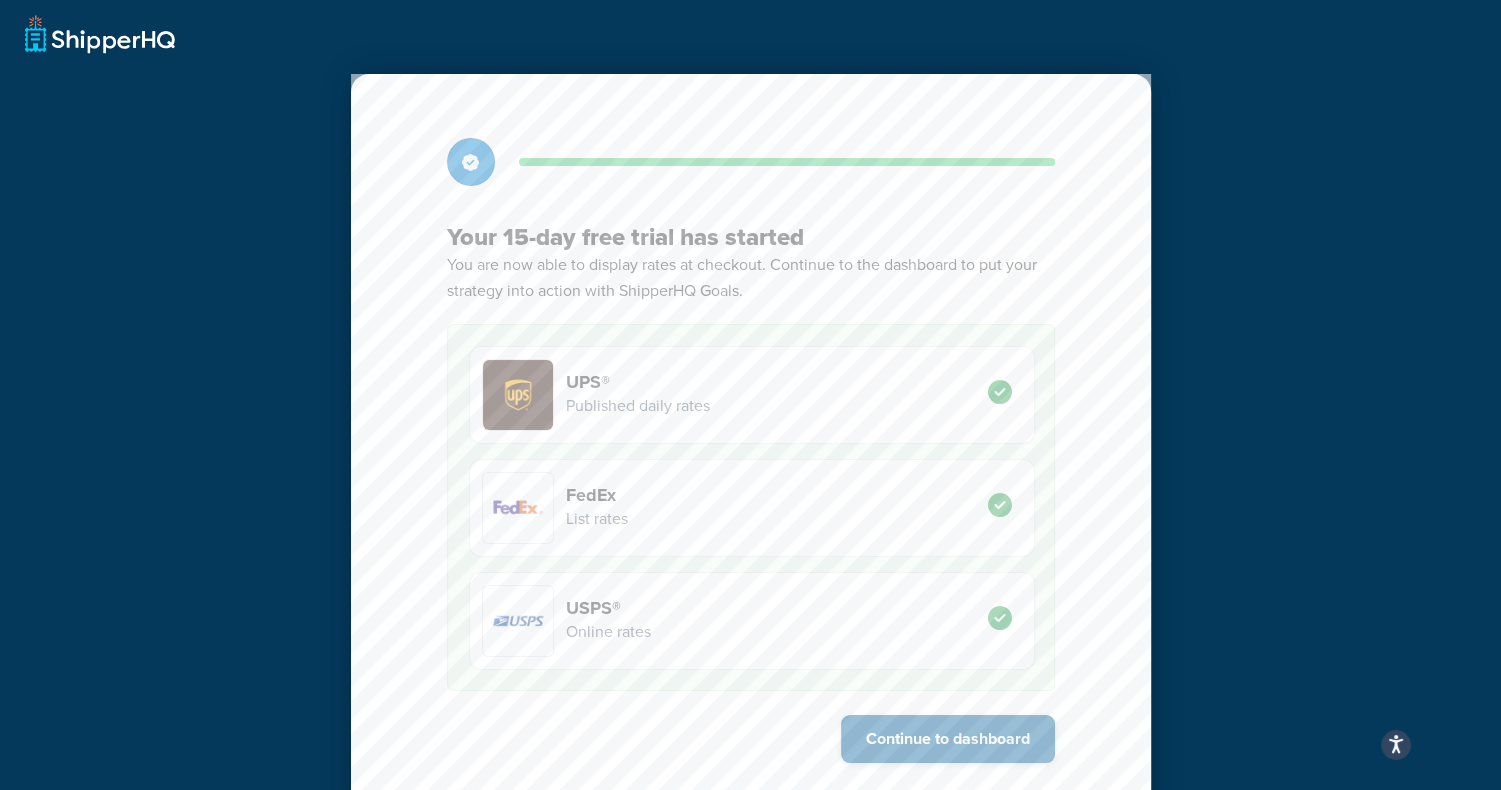 click on "Continue to dashboard" at bounding box center [948, 739] 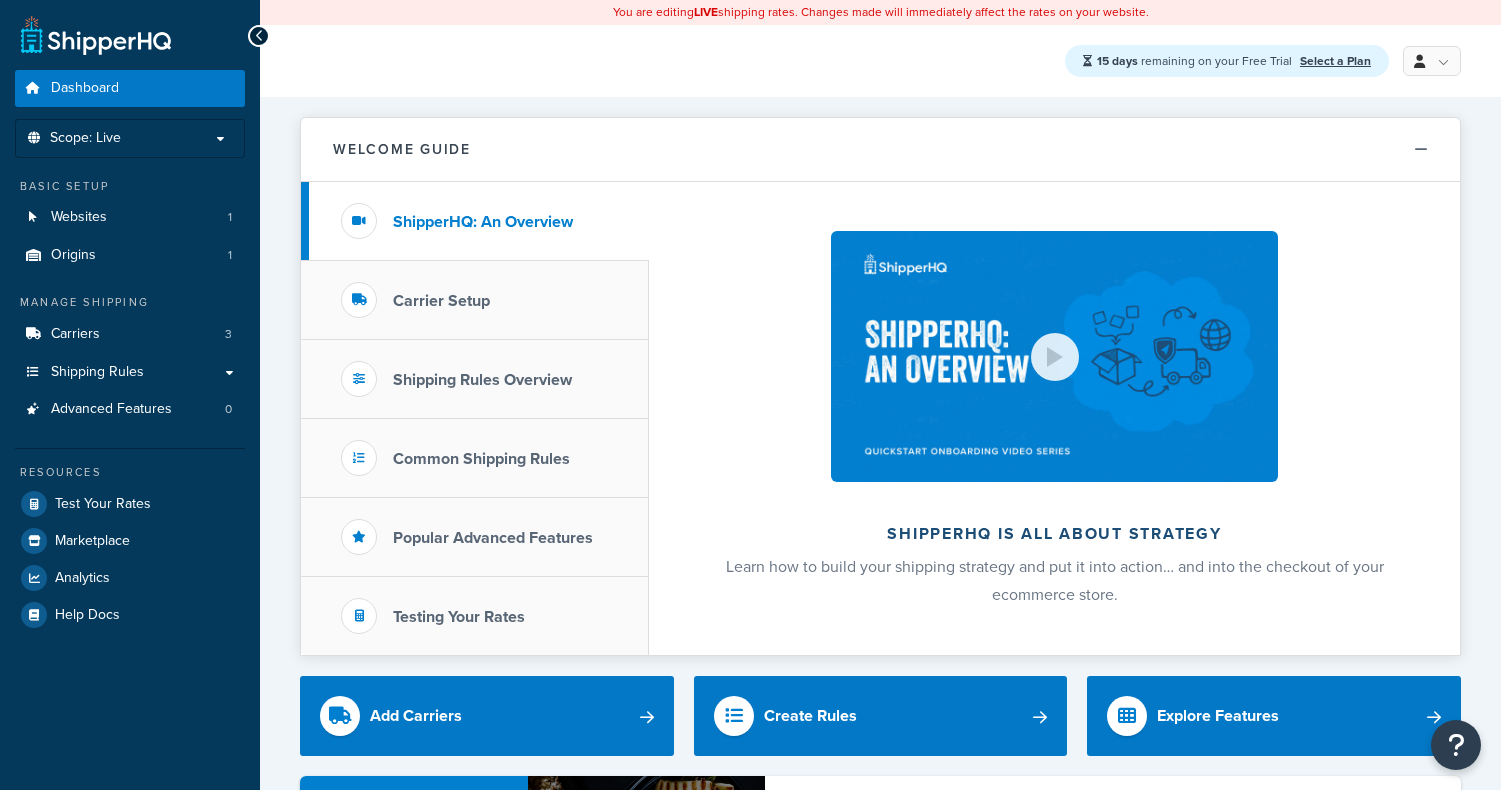 scroll, scrollTop: 0, scrollLeft: 0, axis: both 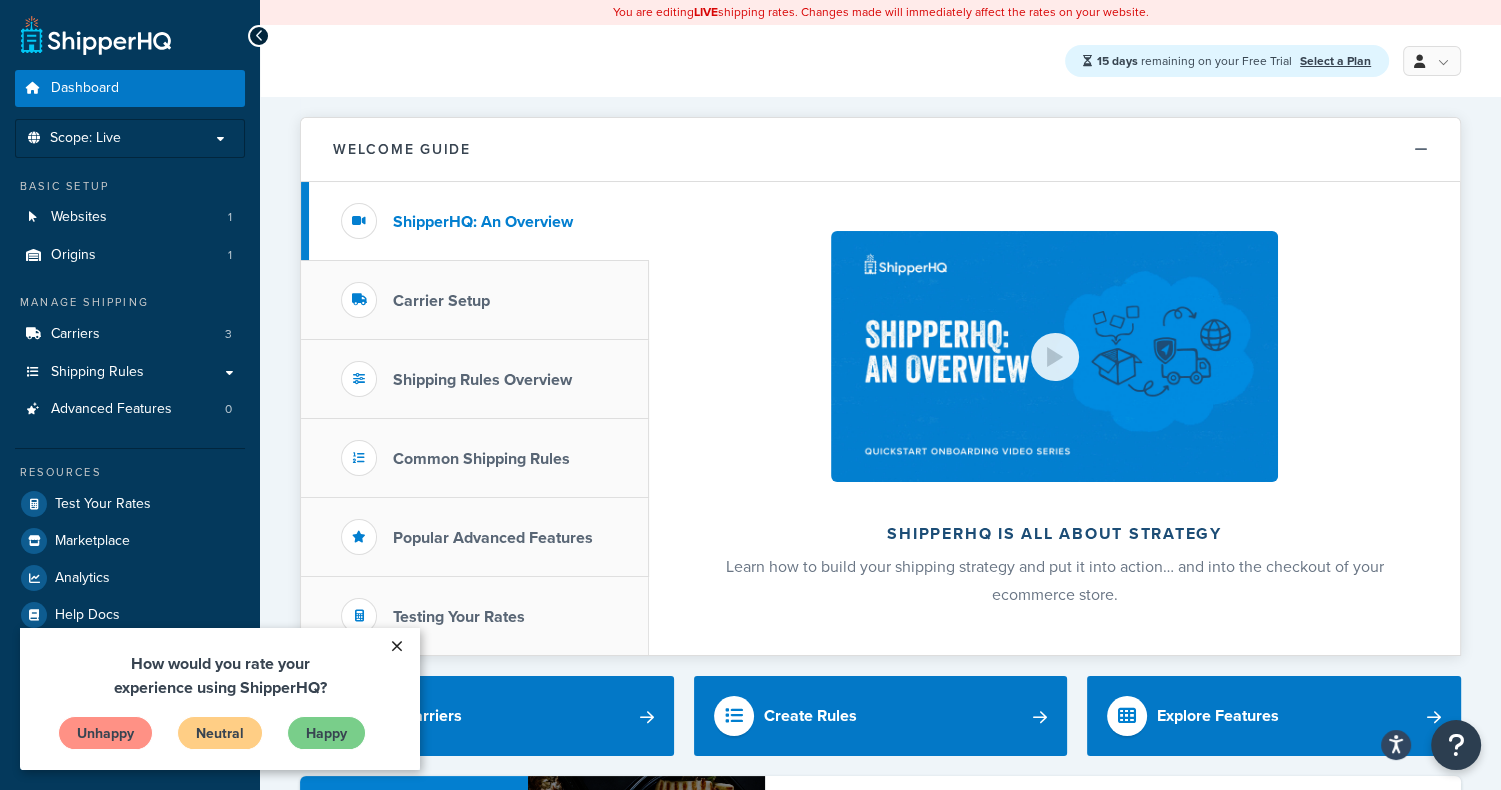click on "×" at bounding box center (396, 646) 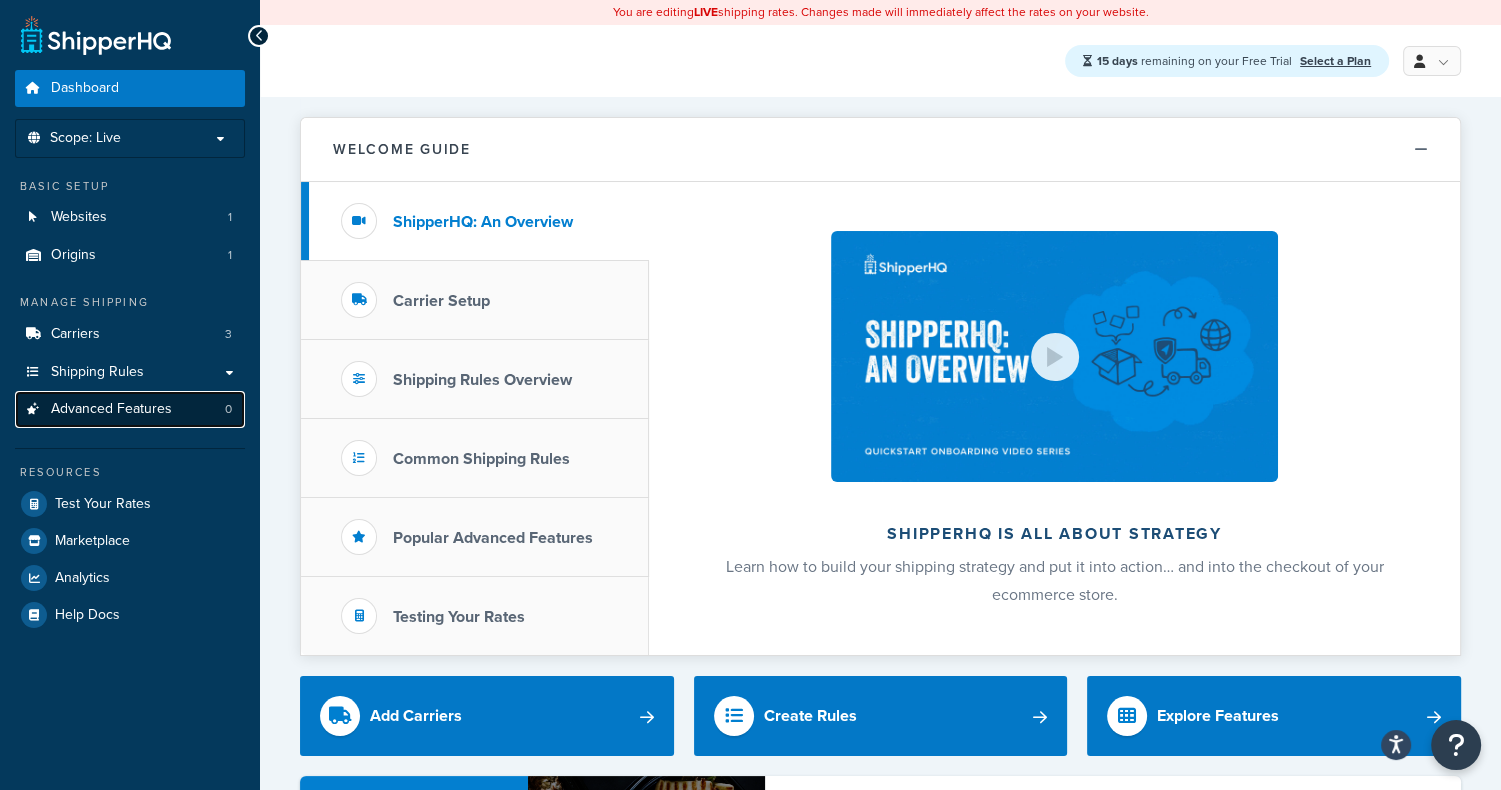click on "Advanced Features" at bounding box center [111, 409] 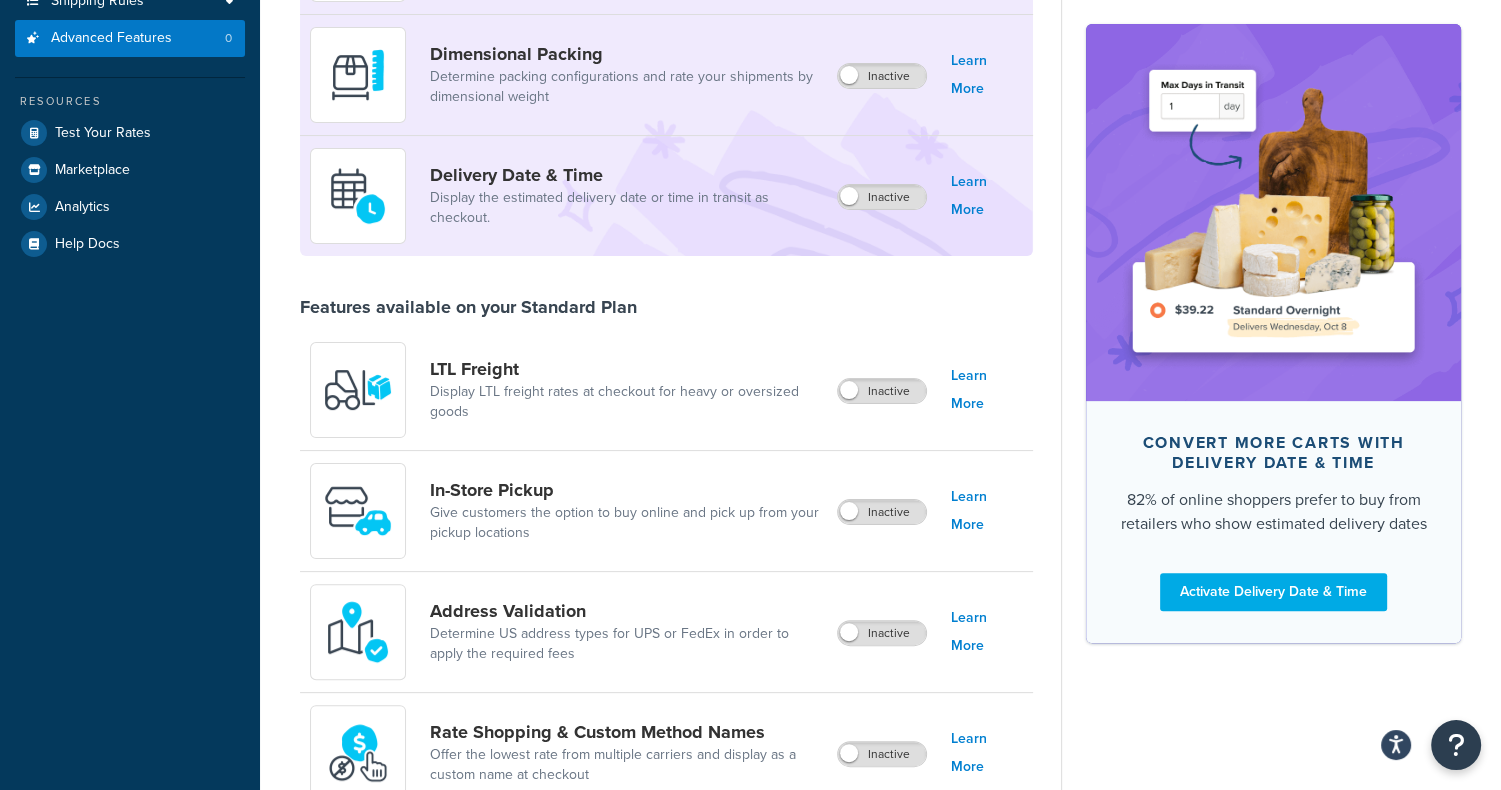 scroll, scrollTop: 0, scrollLeft: 0, axis: both 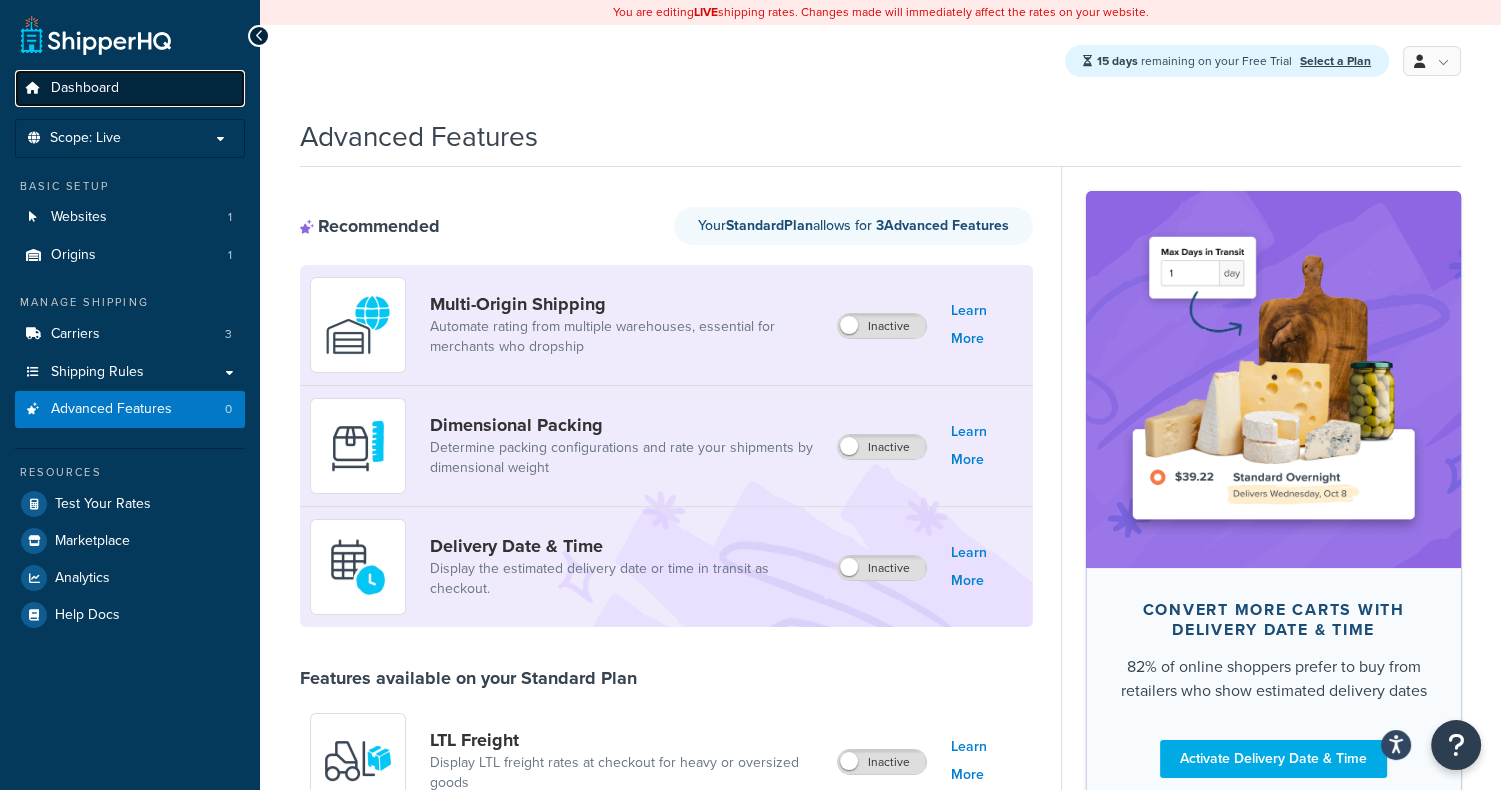 click on "Dashboard" at bounding box center [85, 88] 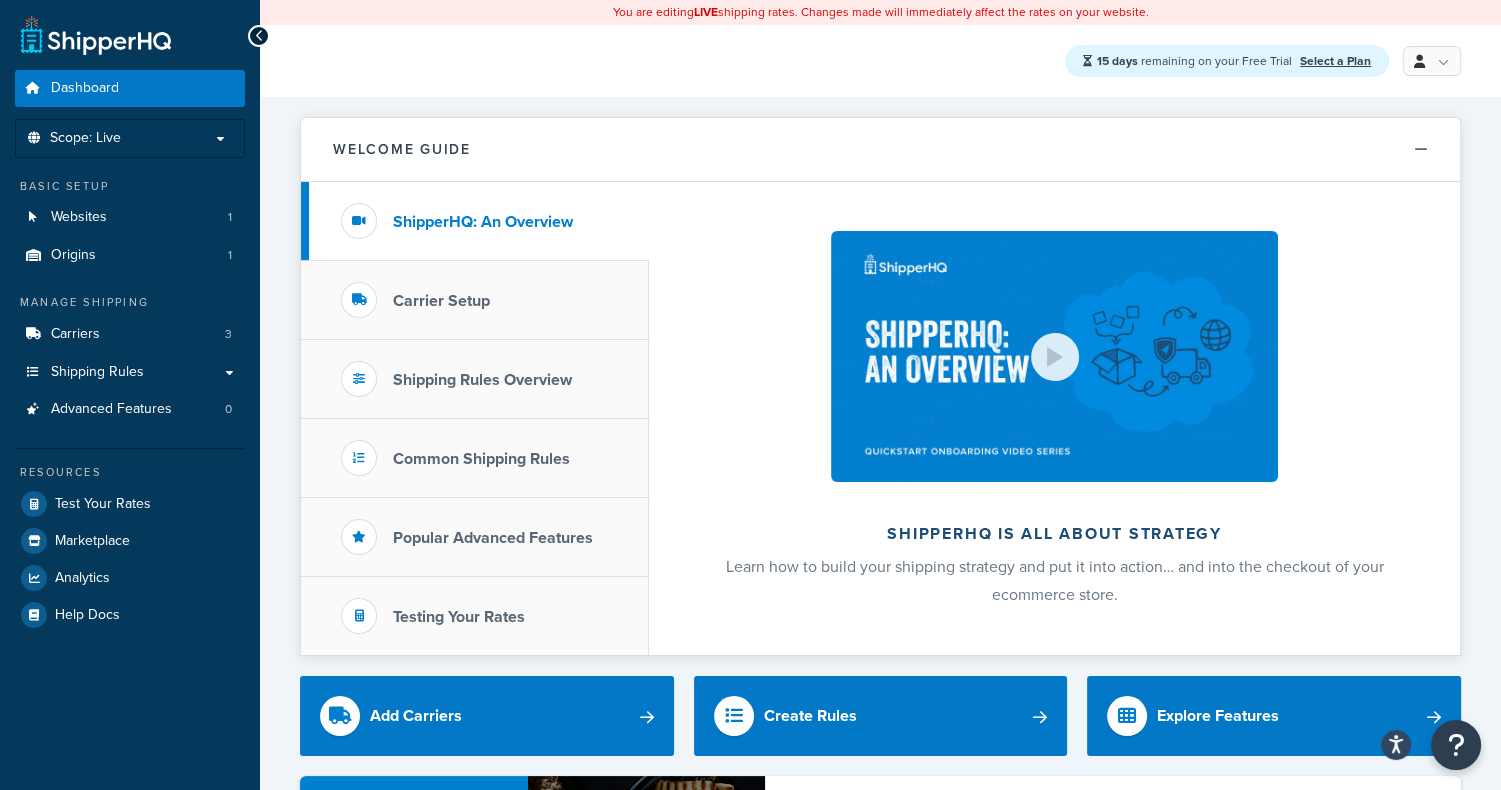 scroll, scrollTop: 0, scrollLeft: 0, axis: both 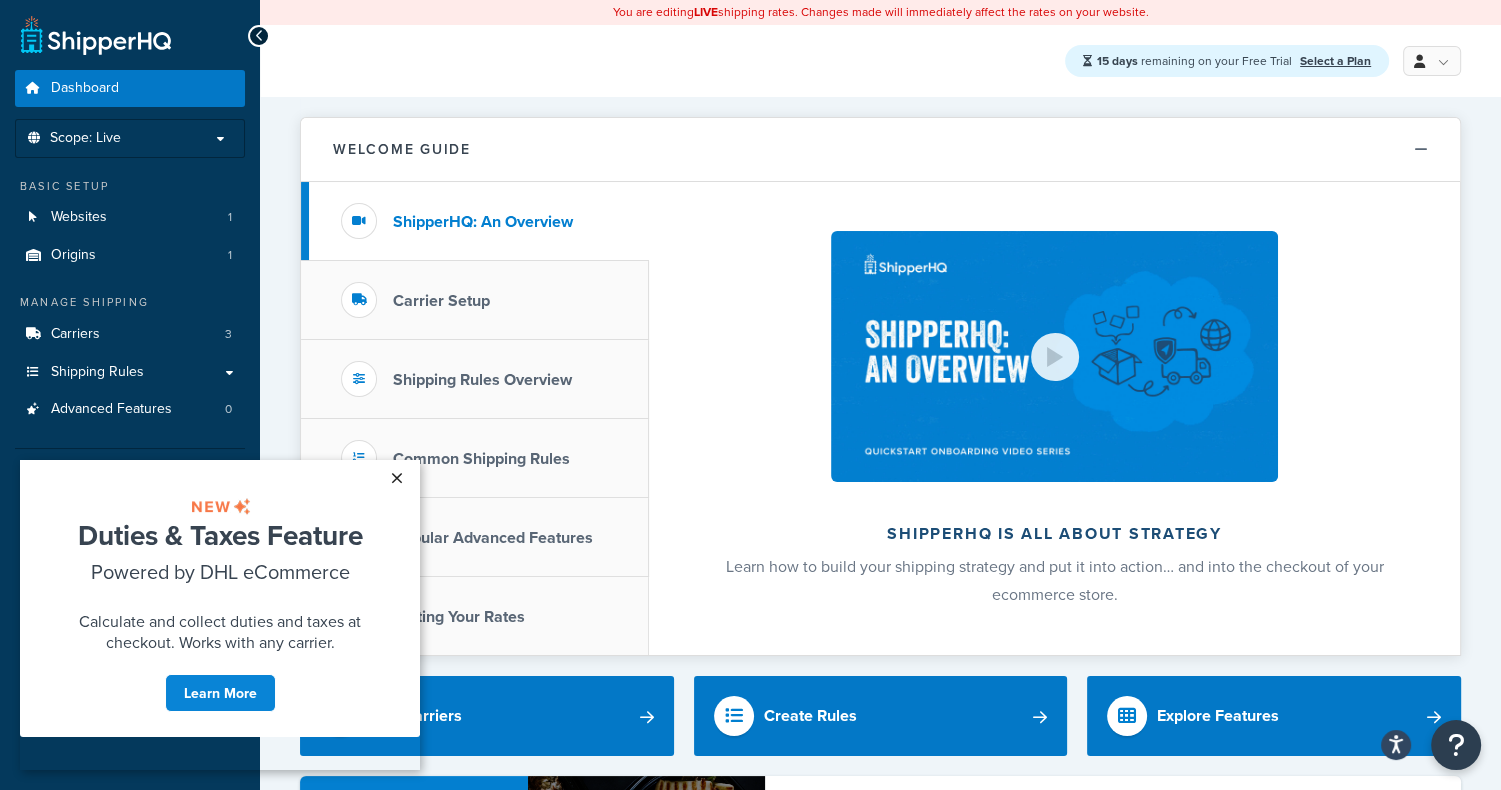 click on "×" at bounding box center [396, 478] 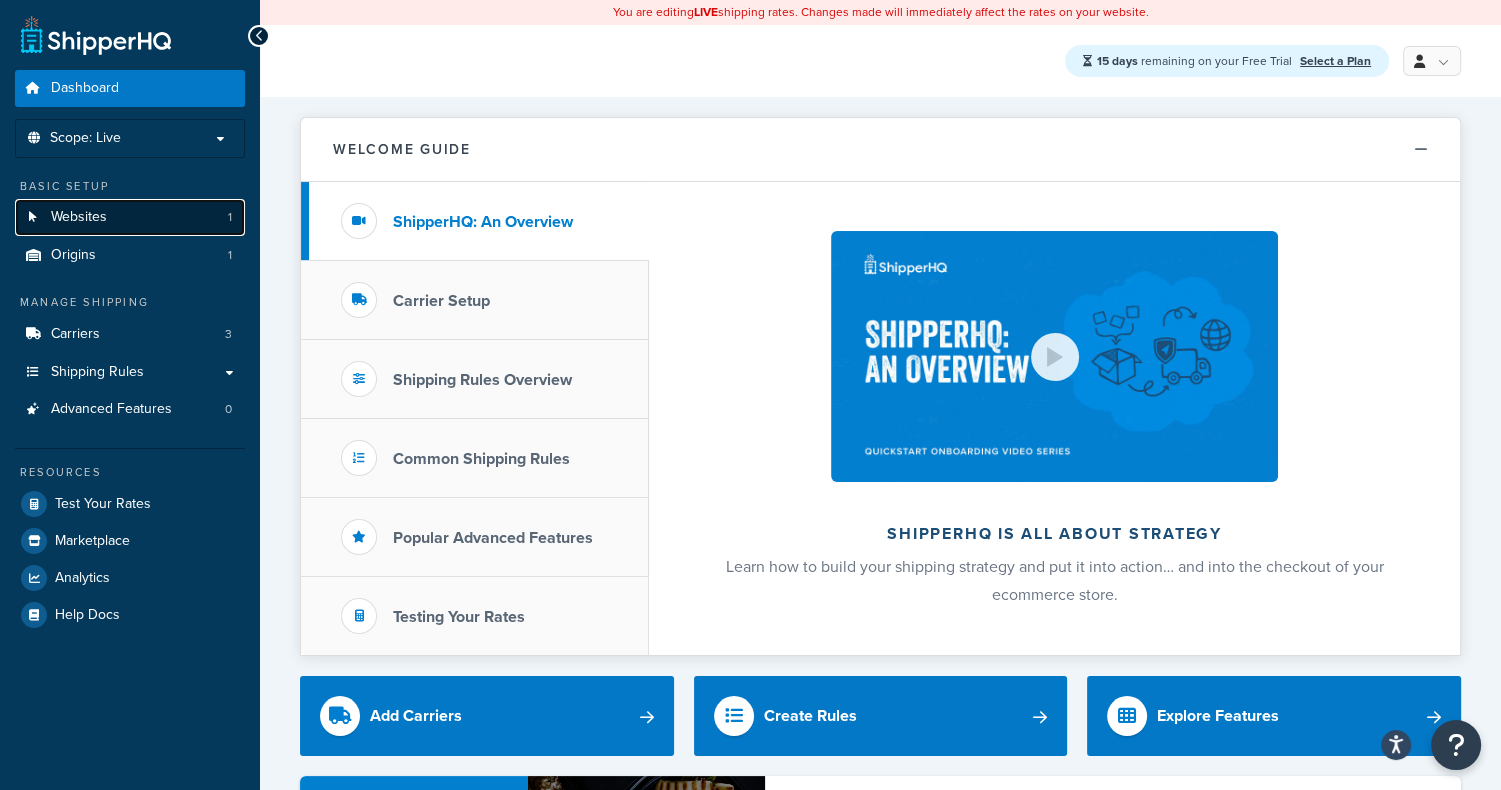 click on "Websites" at bounding box center (79, 217) 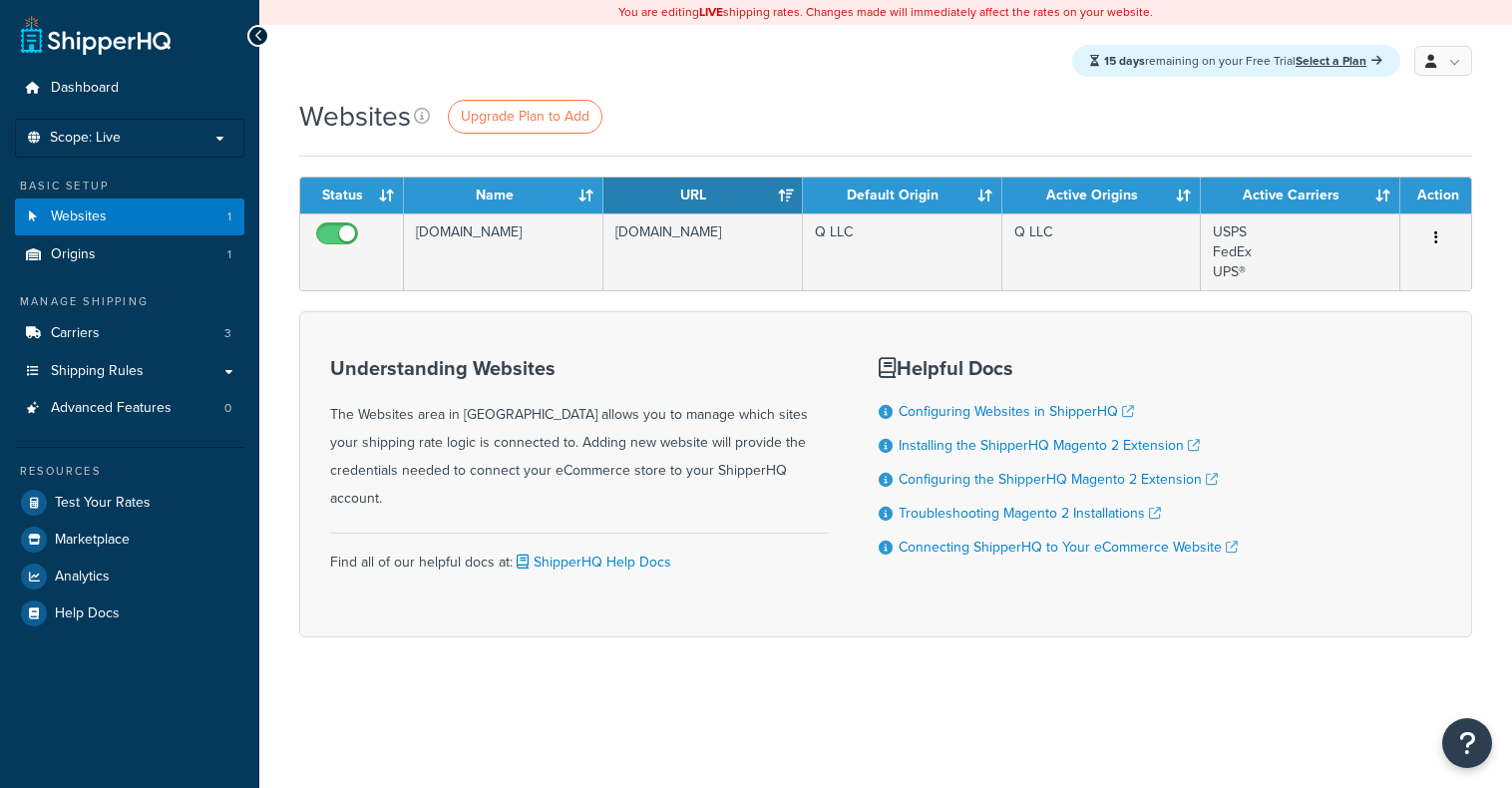 scroll, scrollTop: 0, scrollLeft: 0, axis: both 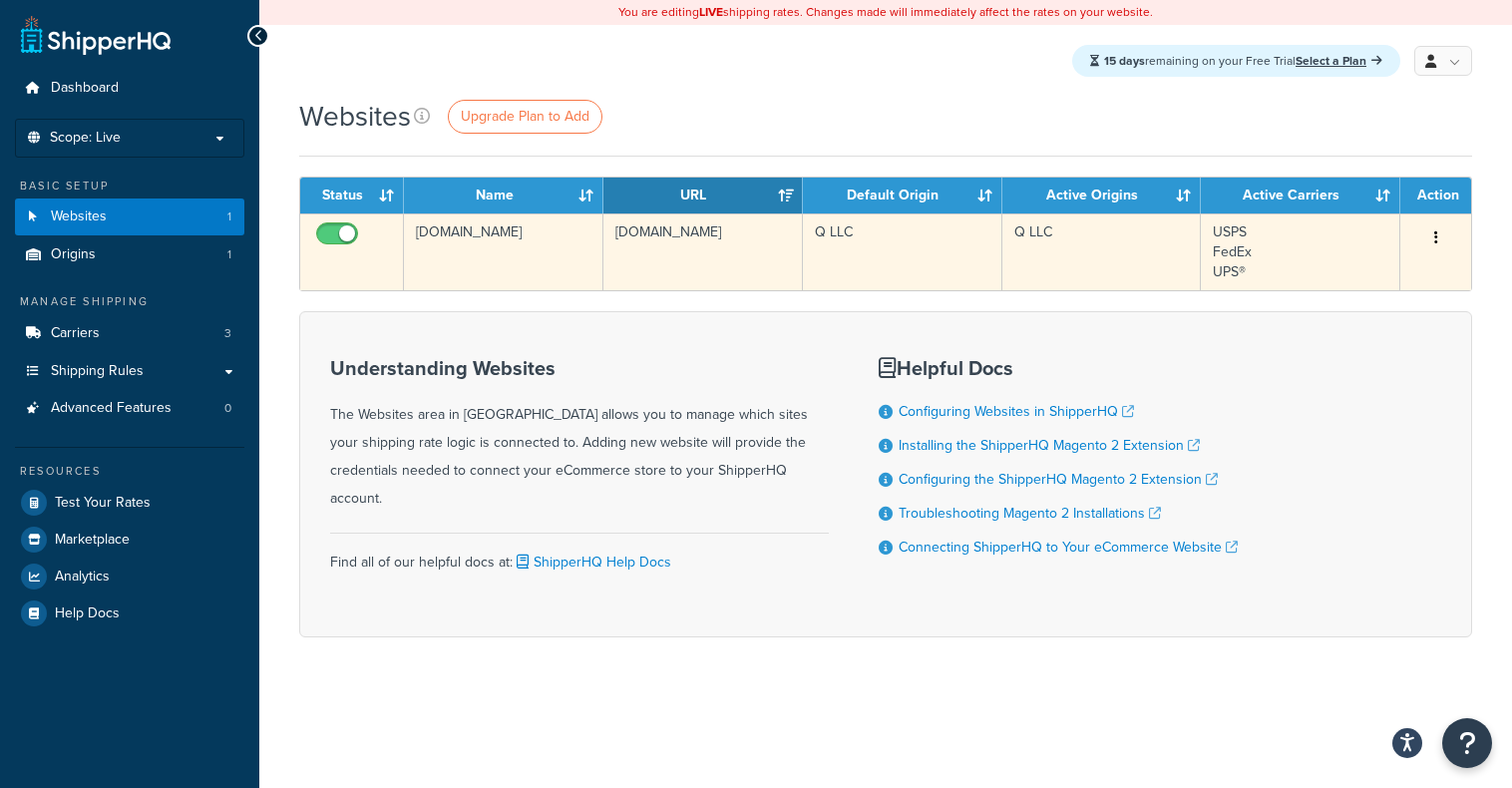 click at bounding box center (1436, 237) 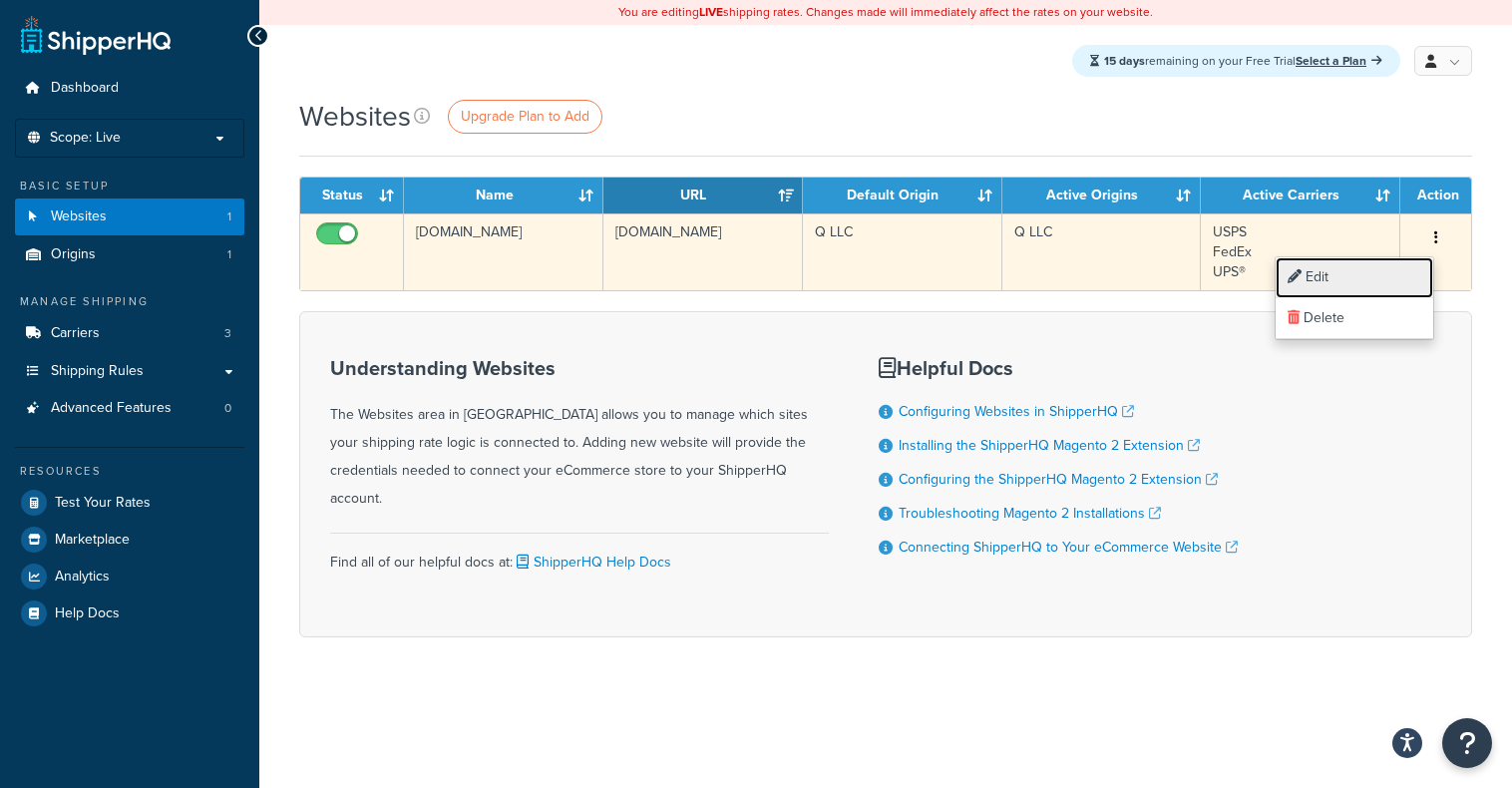 click on "Edit" at bounding box center [1354, 277] 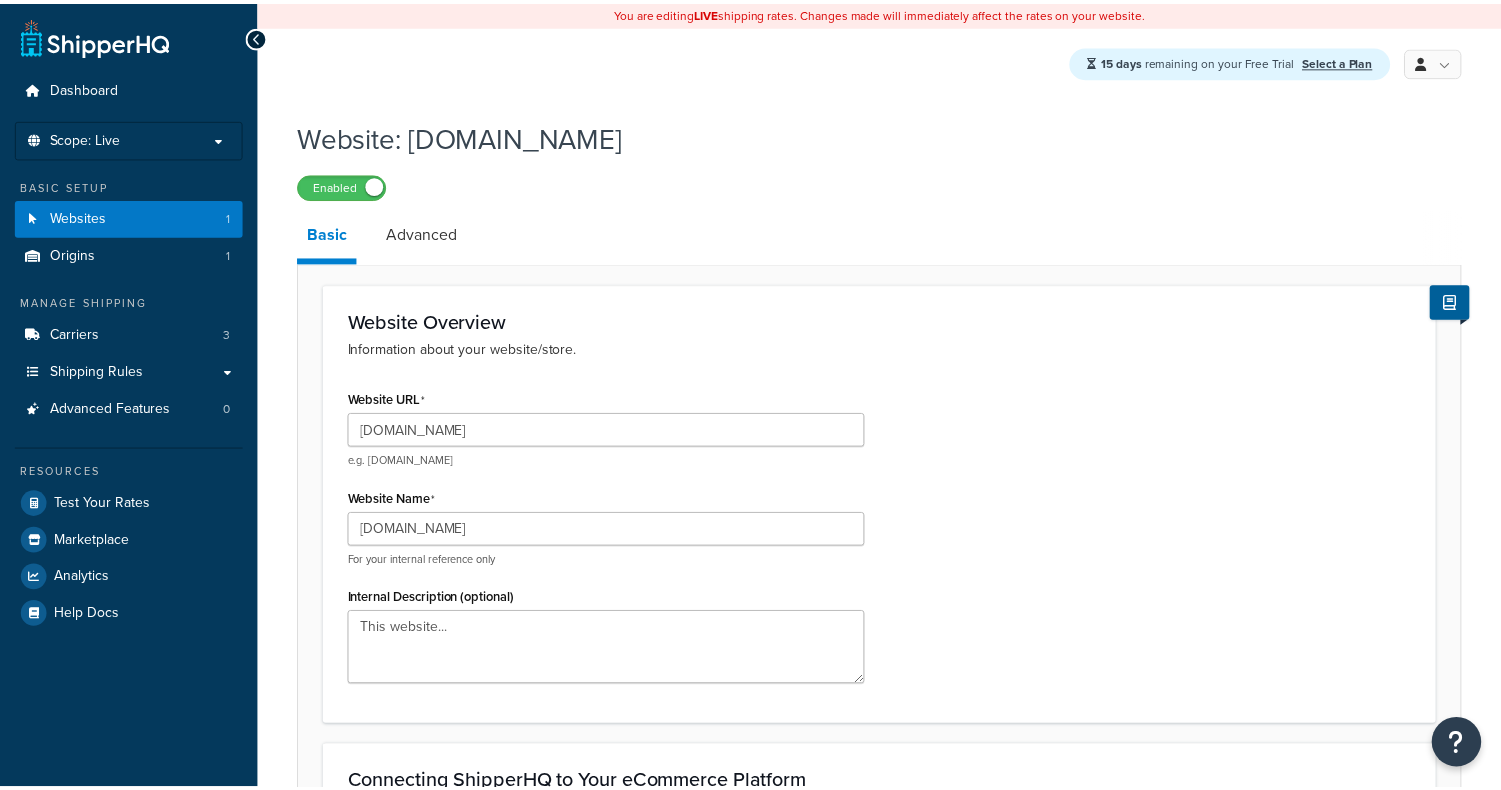 scroll, scrollTop: 0, scrollLeft: 0, axis: both 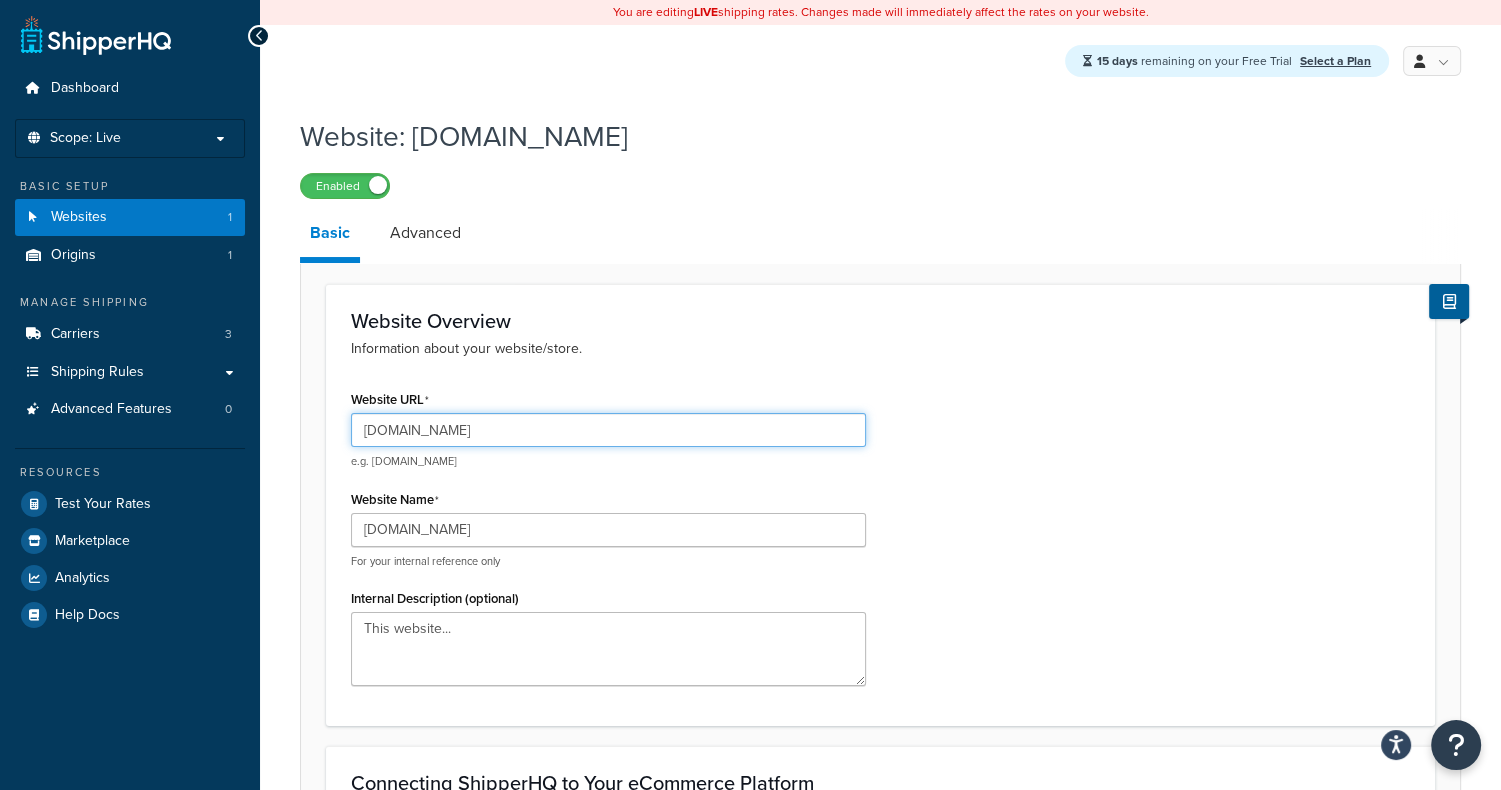 click on "[DOMAIN_NAME]" at bounding box center [608, 430] 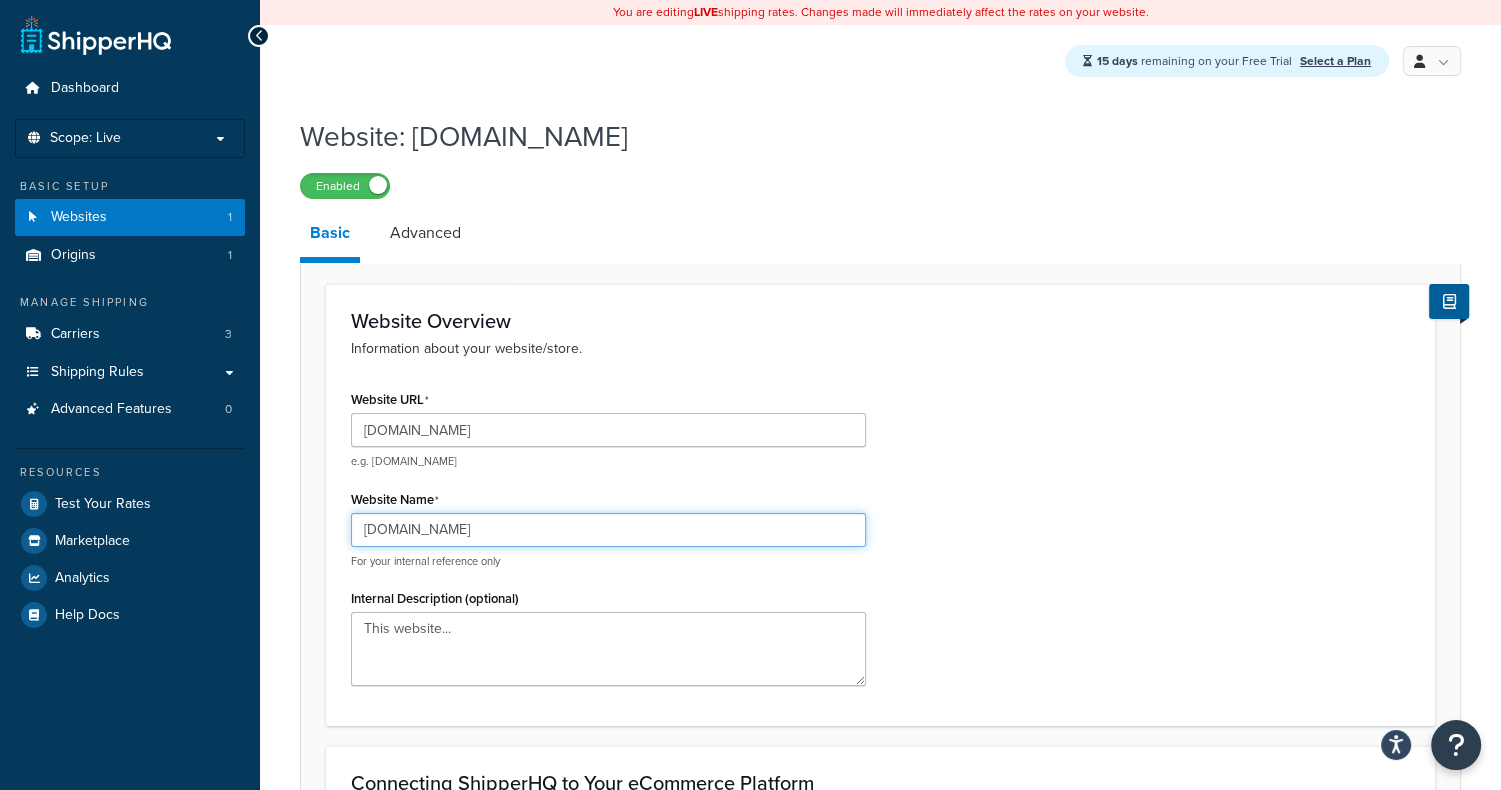 click on "[DOMAIN_NAME]" at bounding box center [608, 530] 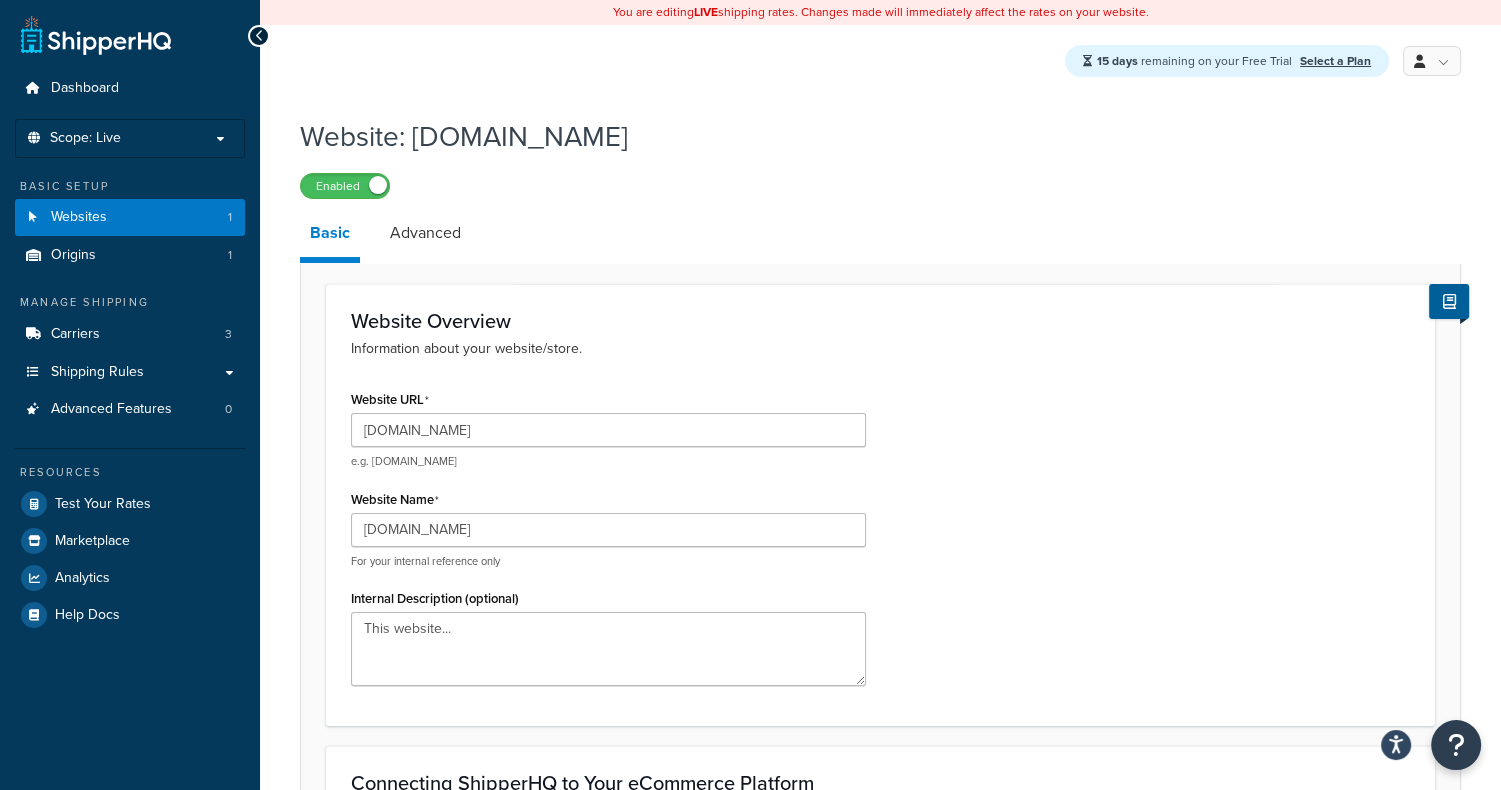 click on "Website URL   mcprod.liveqordie.com e.g. mywebsite.com Website Name   mcprod.liveqordie.com For your internal reference only Internal Description (optional)   This website..." at bounding box center [880, 543] 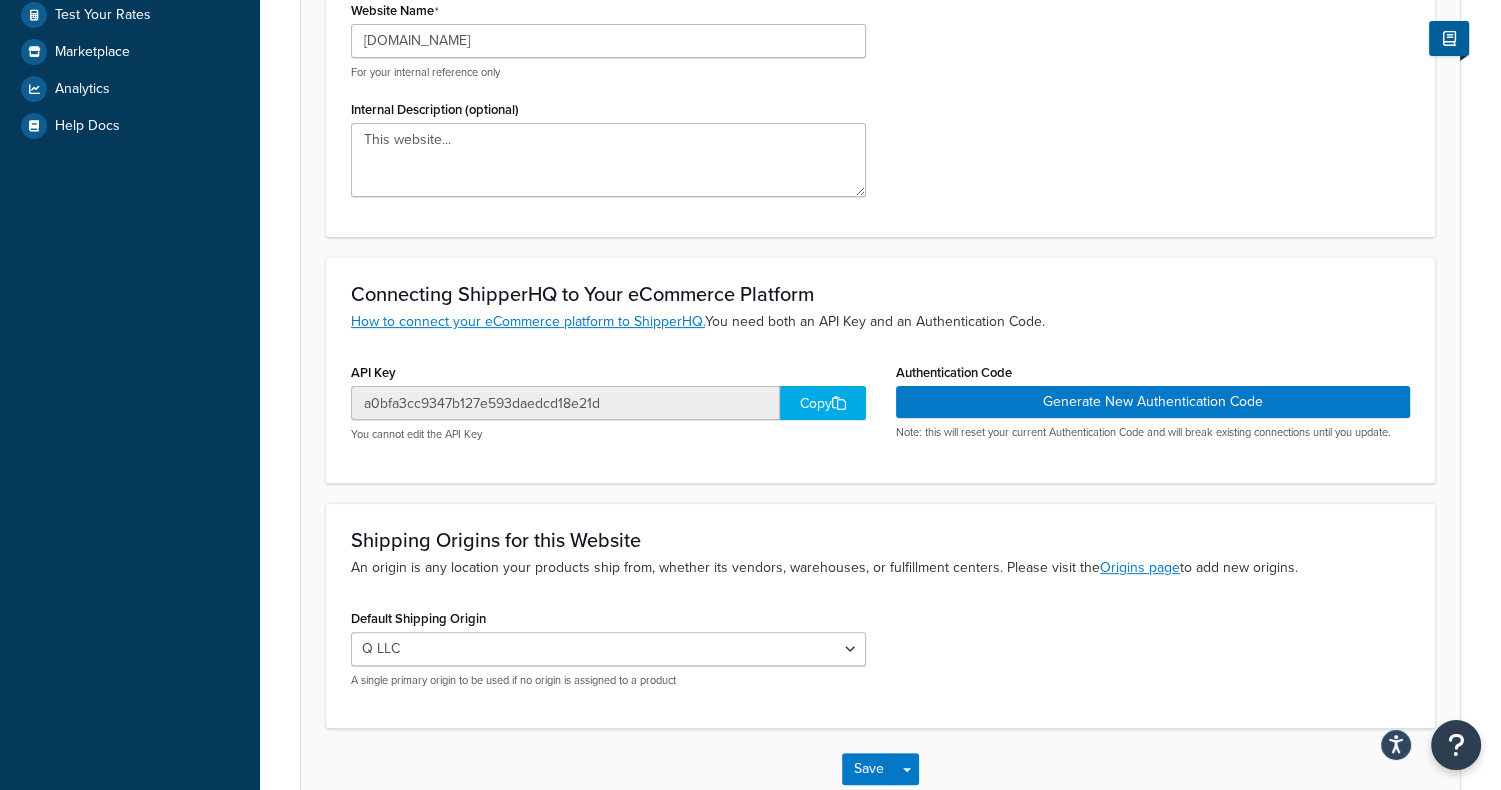 scroll, scrollTop: 513, scrollLeft: 0, axis: vertical 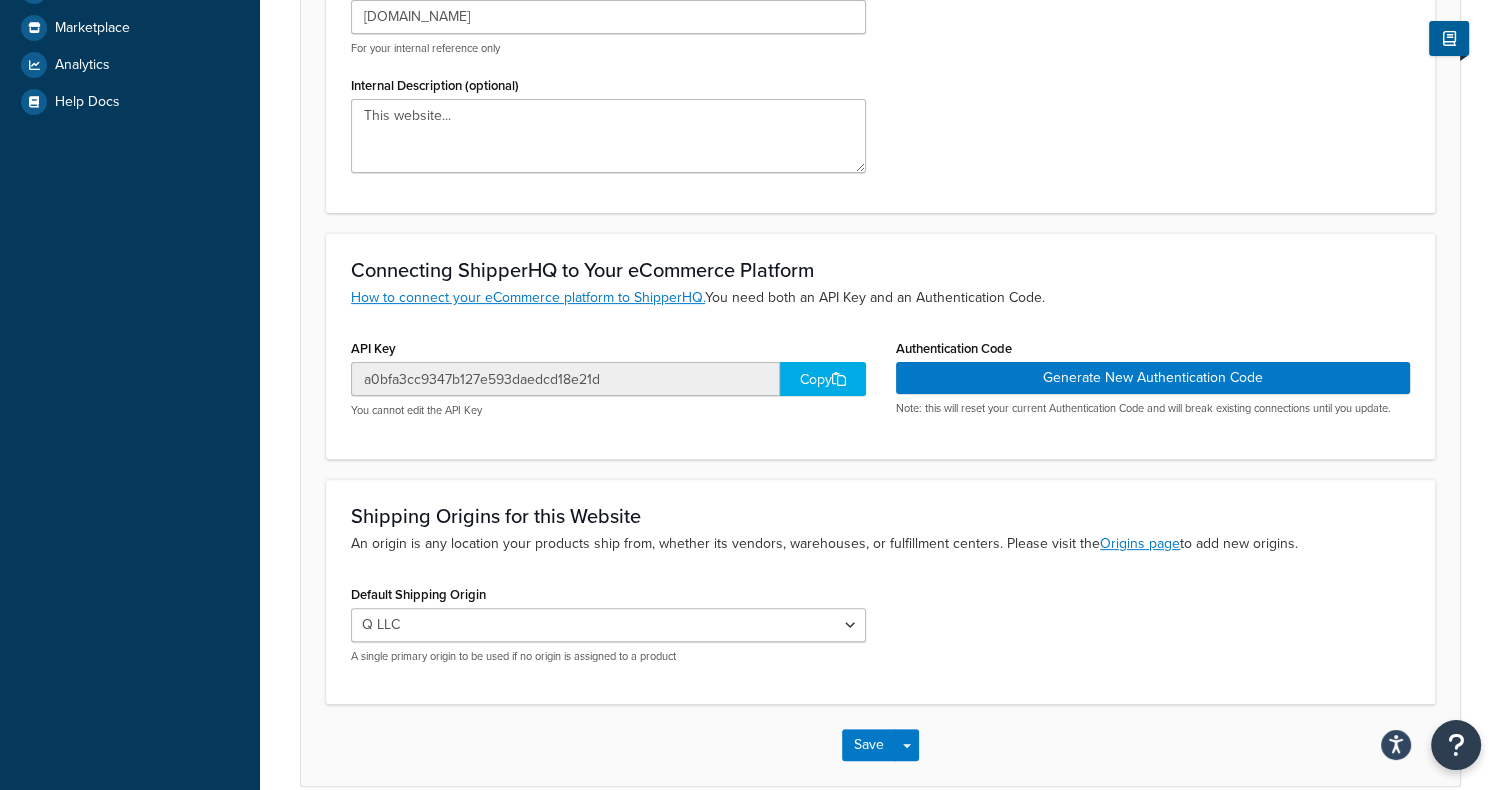 click on "Copy" at bounding box center [823, 379] 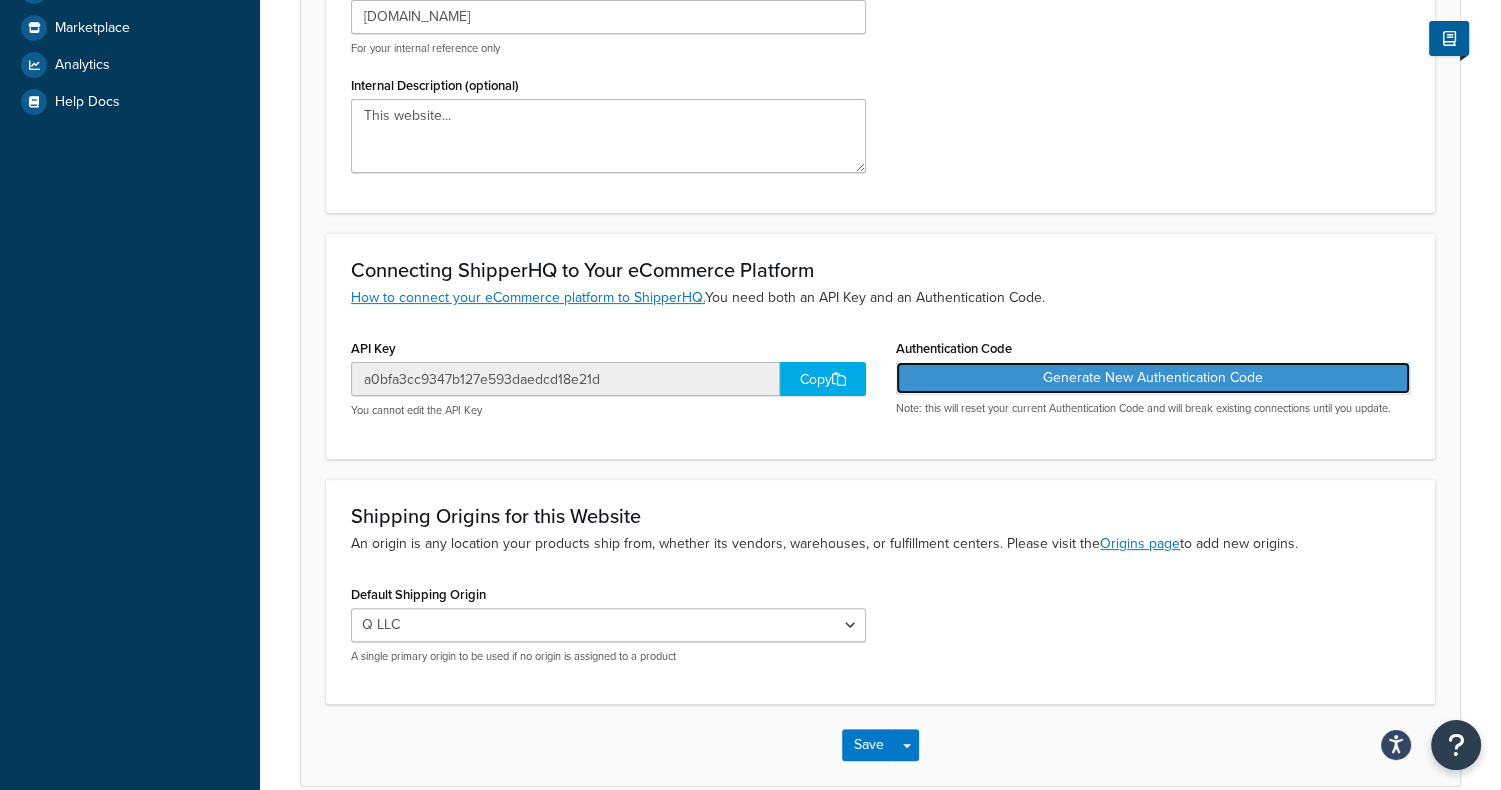 click on "Generate New Authentication Code" at bounding box center (1153, 378) 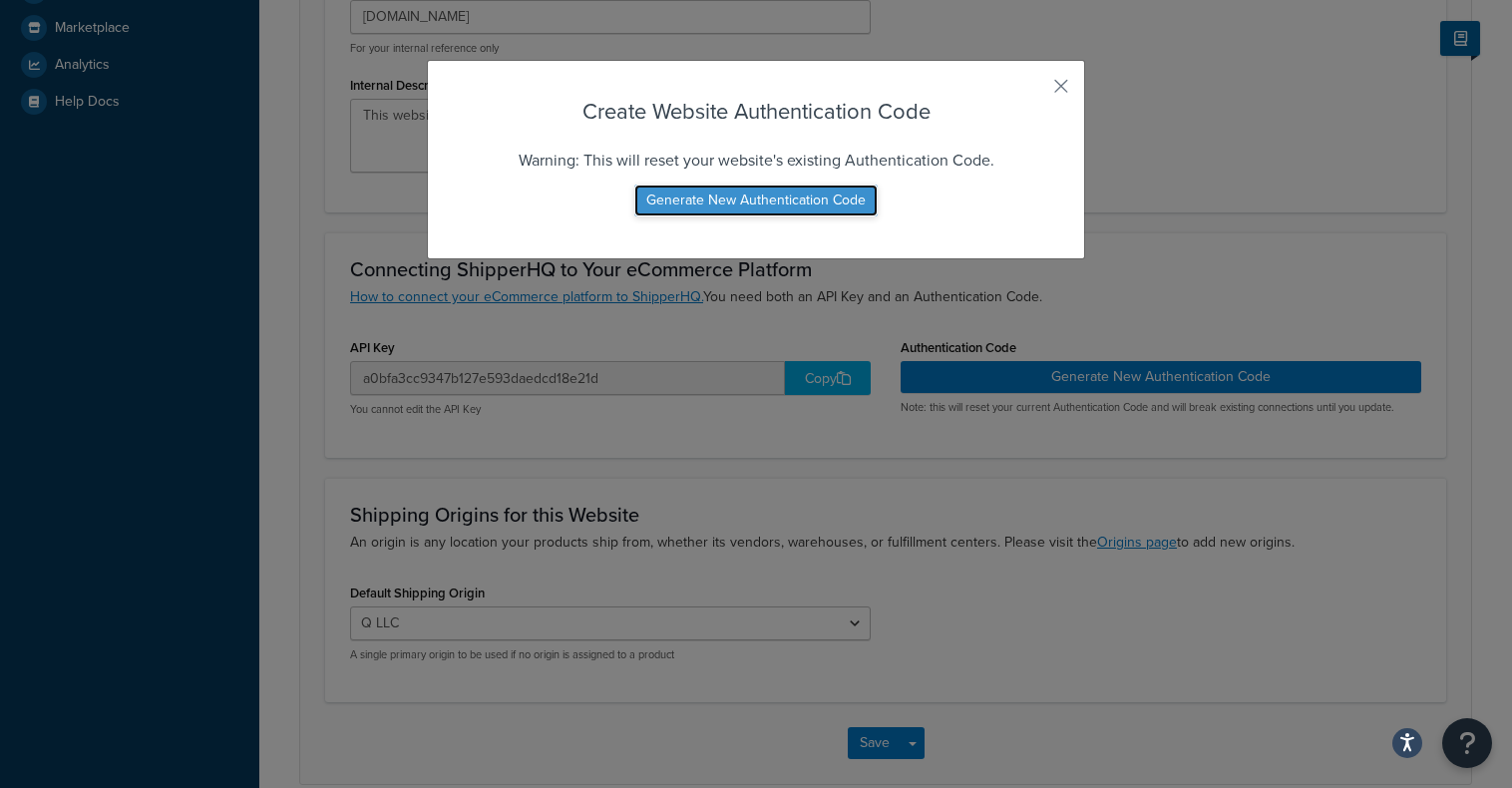 click on "Generate New Authentication Code" at bounding box center (756, 200) 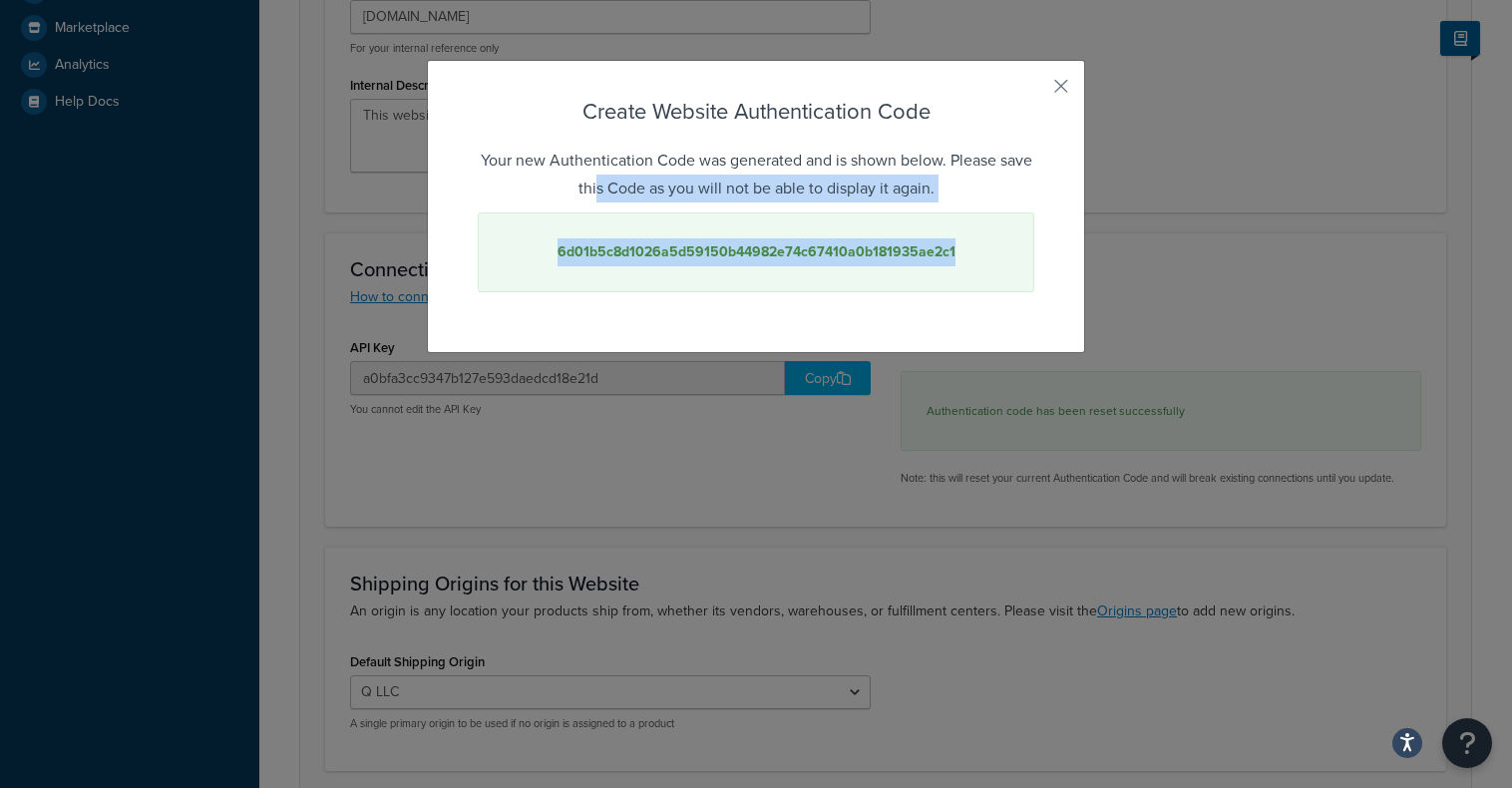 drag, startPoint x: 977, startPoint y: 245, endPoint x: 569, endPoint y: 180, distance: 413.14525 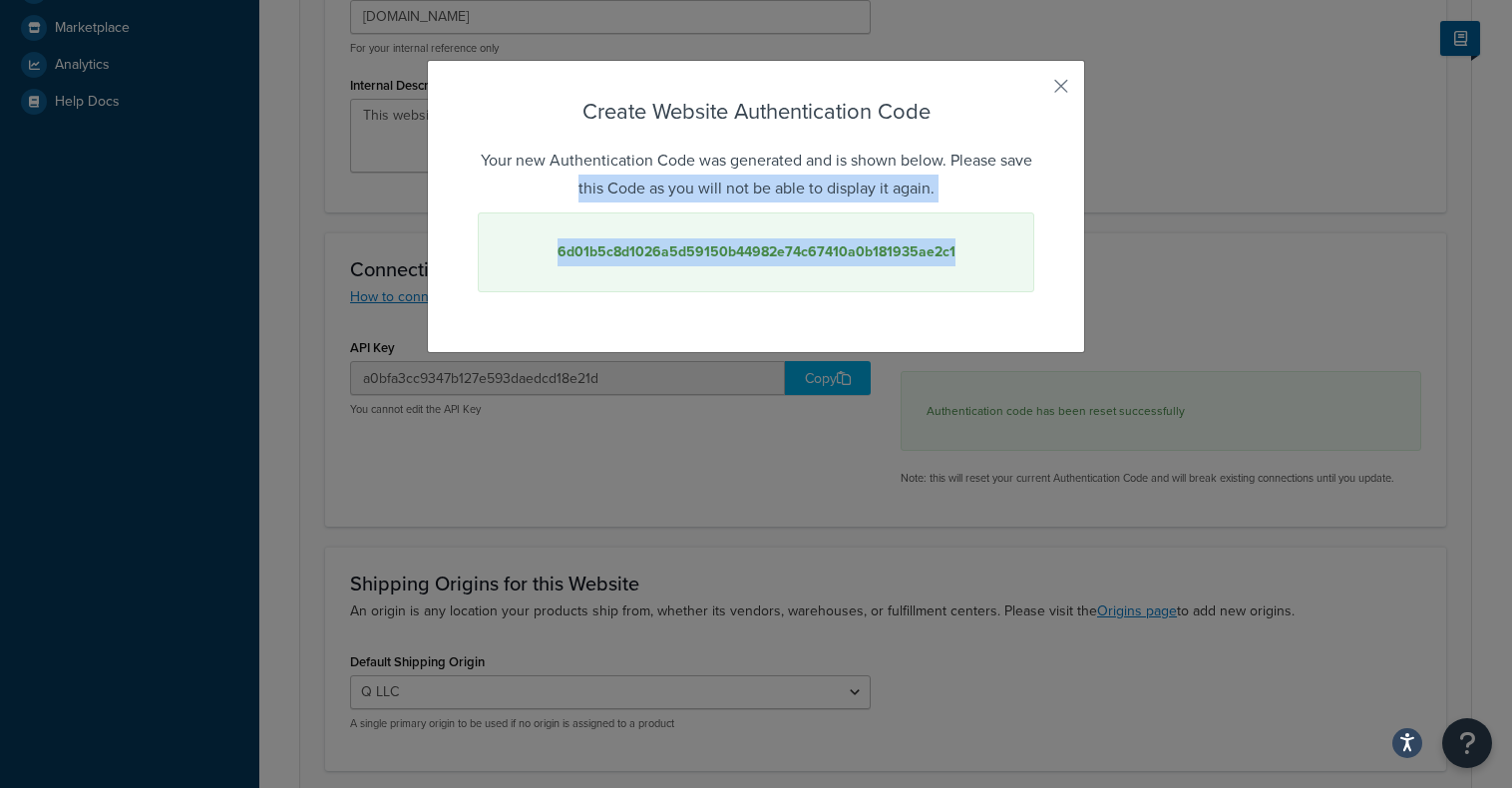 click on "6d01b5c8d1026a5d59150b44982e74c67410a0b181935ae2c1" at bounding box center [756, 252] 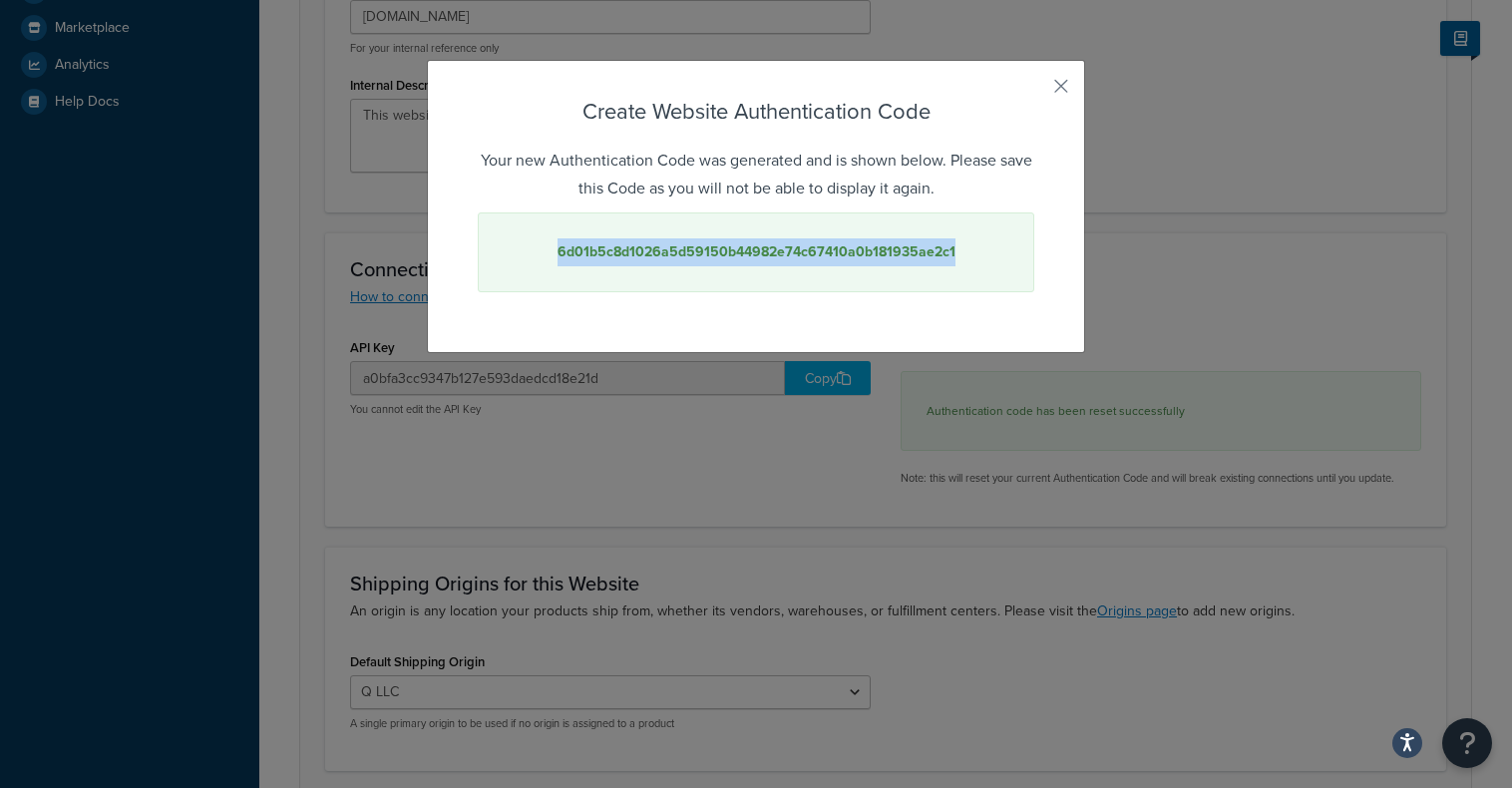 drag, startPoint x: 953, startPoint y: 257, endPoint x: 539, endPoint y: 260, distance: 414.0109 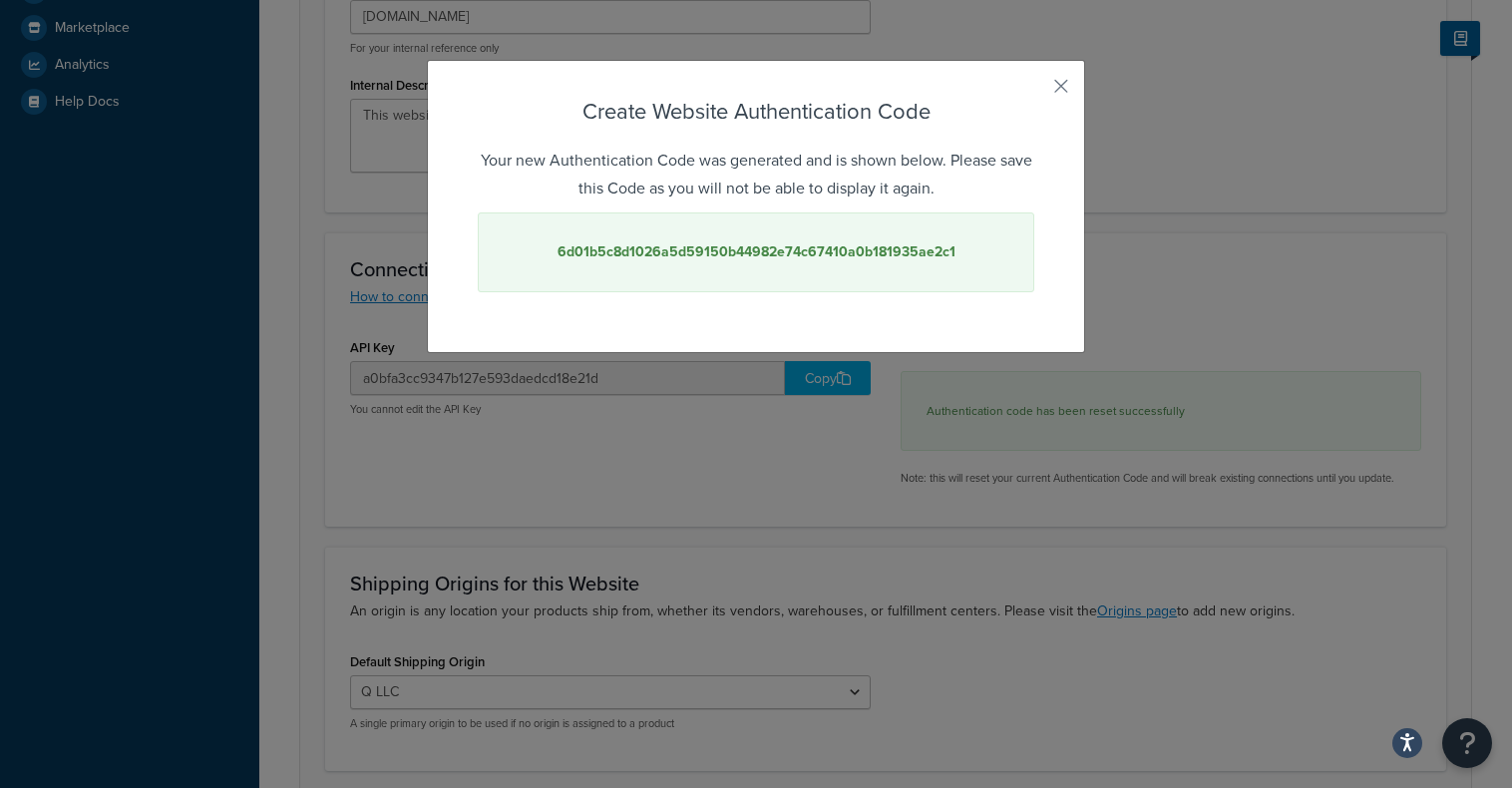 click on "Create Website Authentication Code Your new Authentication Code was generated and is shown below. Please save this Code as you will not be able to display it again. 6d01b5c8d1026a5d59150b44982e74c67410a0b181935ae2c1" at bounding box center [756, 206] 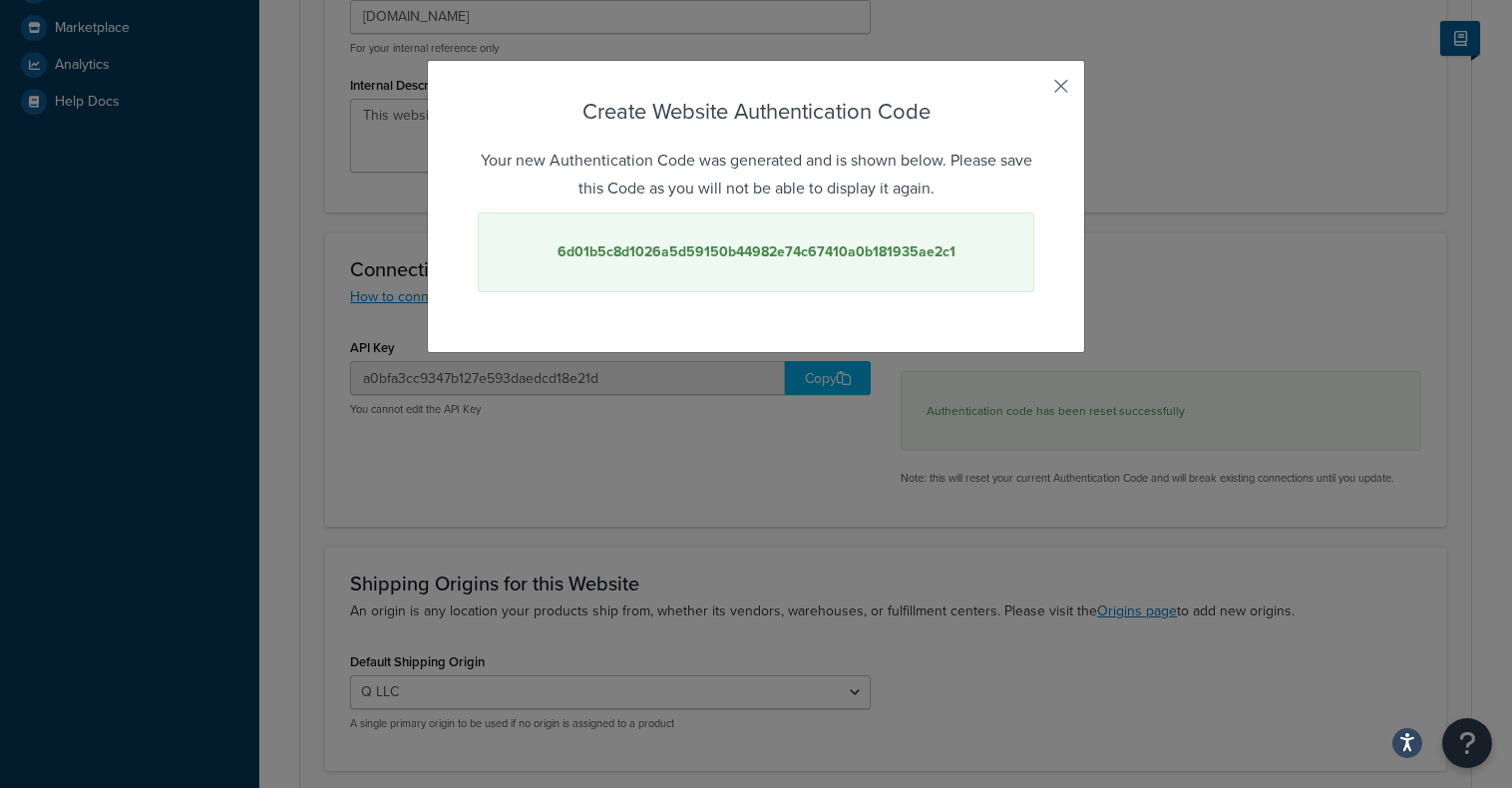 click at bounding box center (1031, 93) 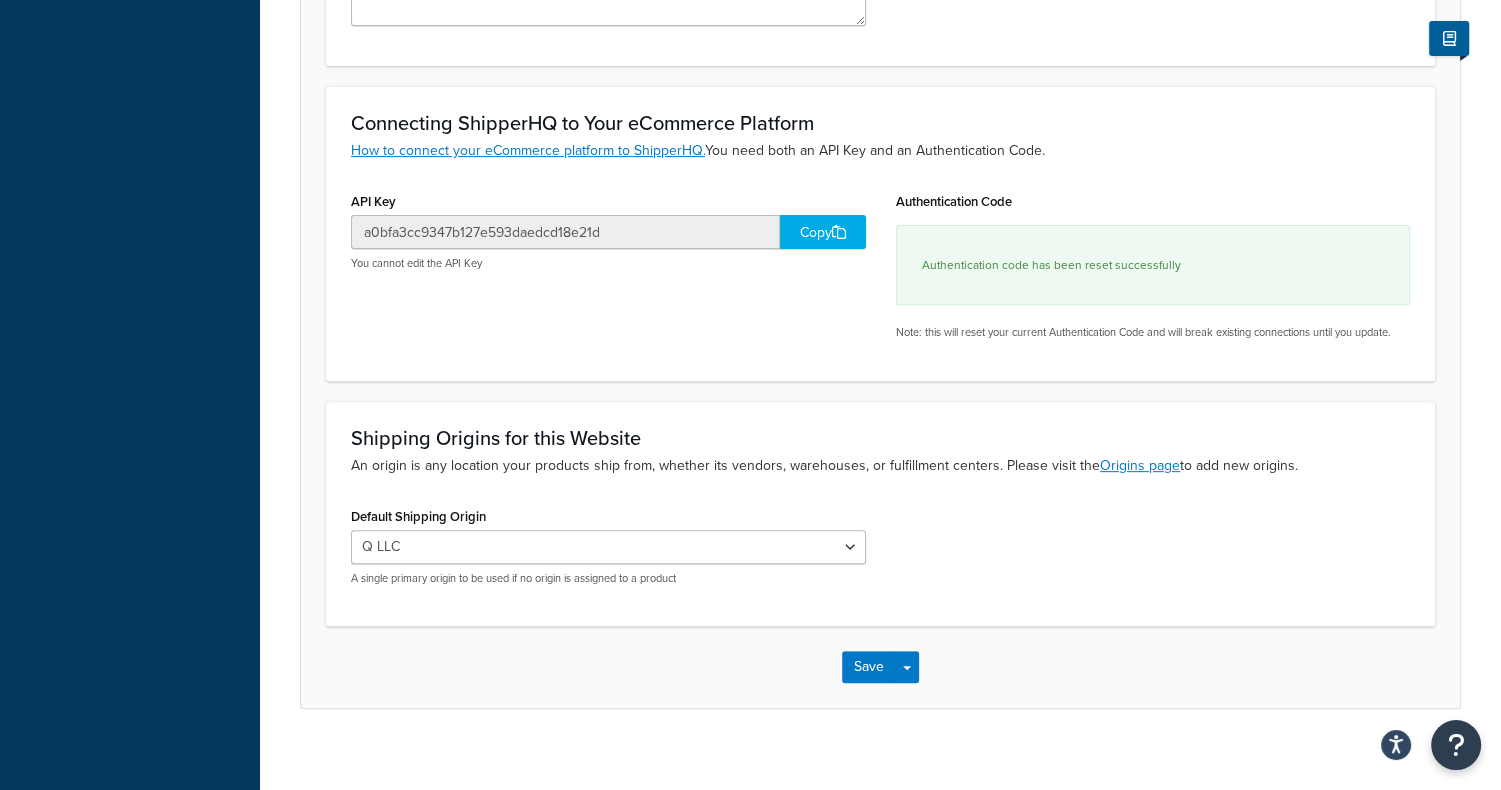 scroll, scrollTop: 665, scrollLeft: 0, axis: vertical 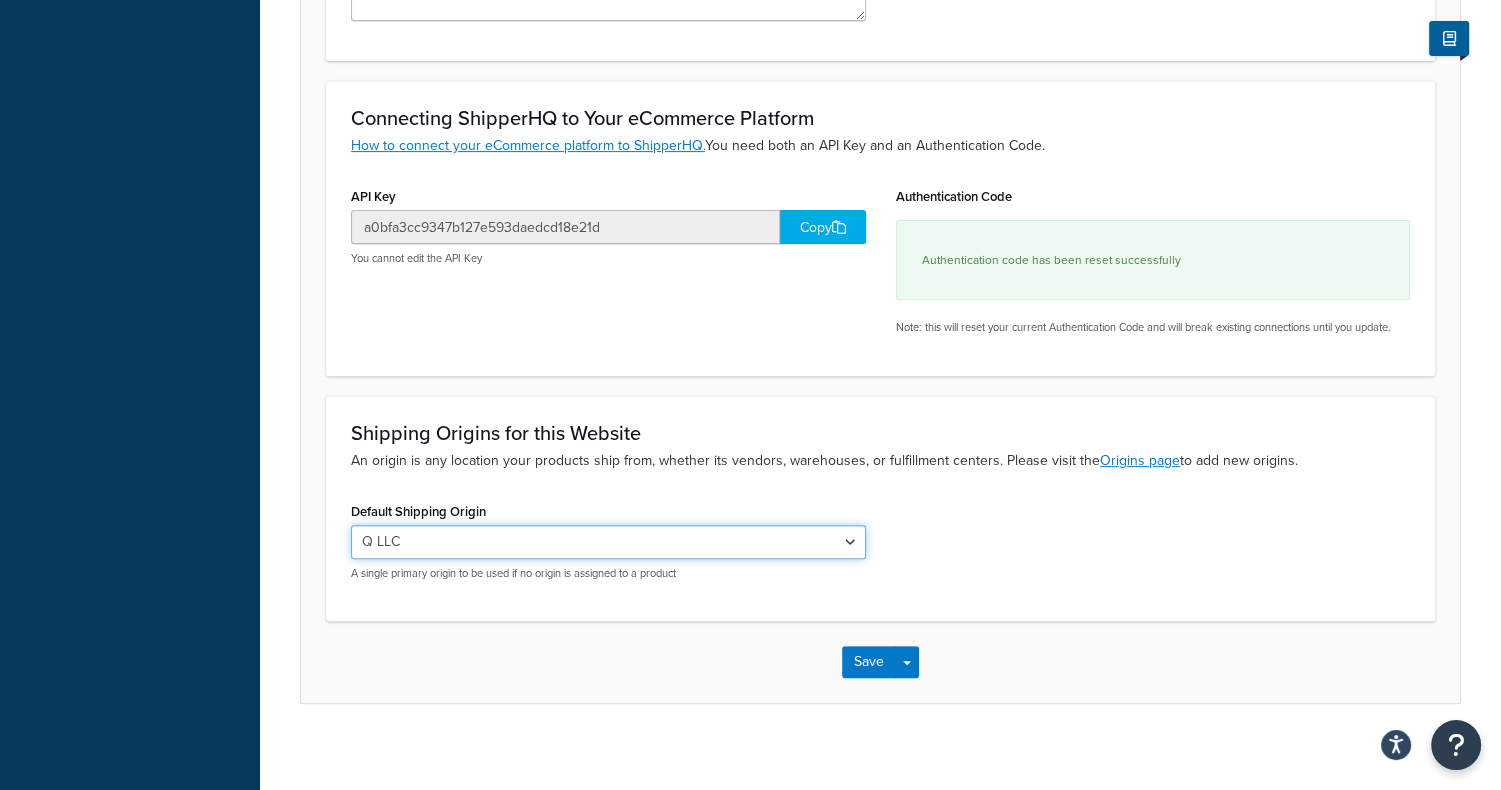 click on "Q LLC" at bounding box center (608, 542) 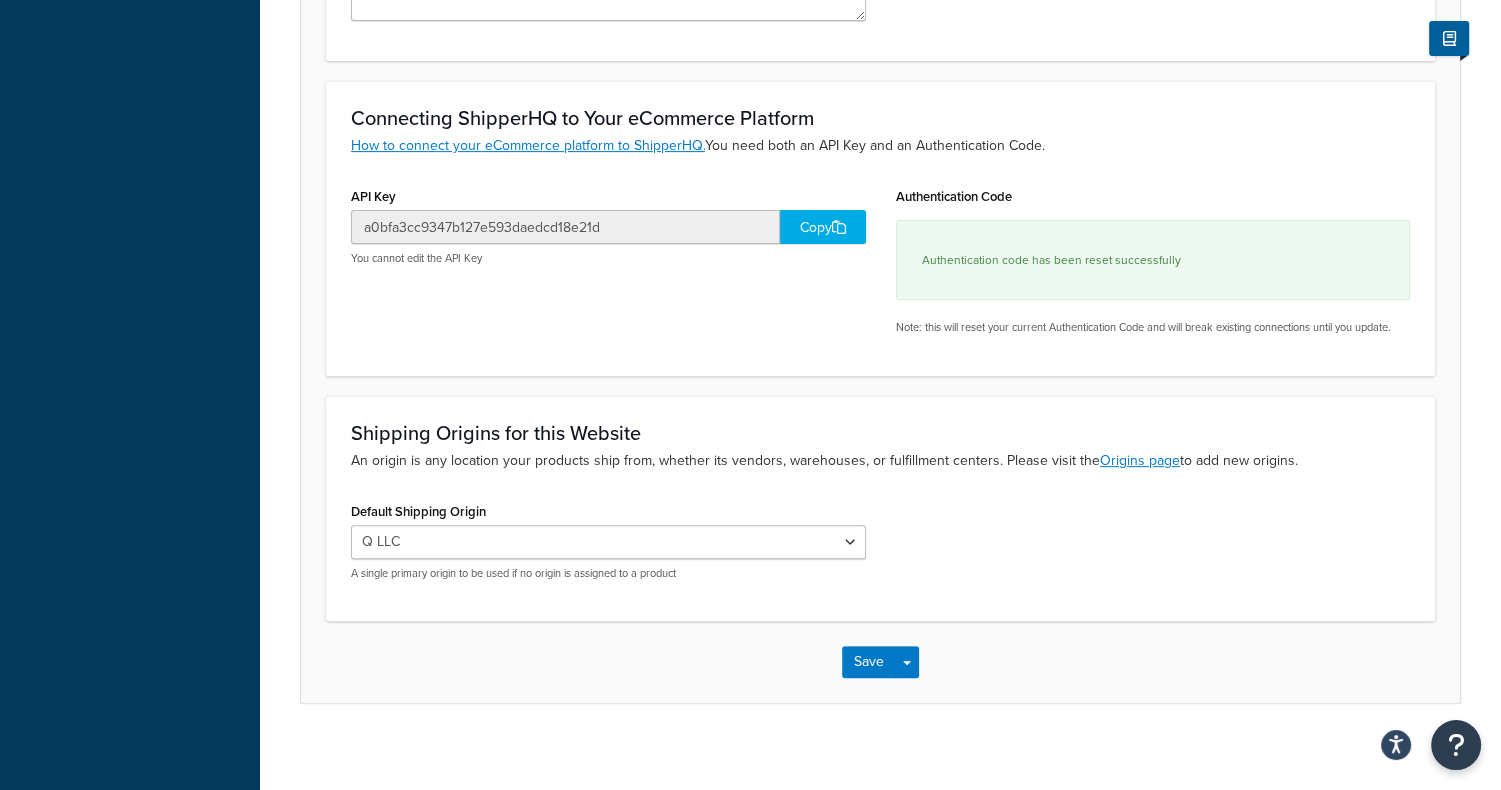 click on "Default Shipping Origin   Q LLC  A single primary origin to be used if no origin is assigned to a product" at bounding box center [880, 546] 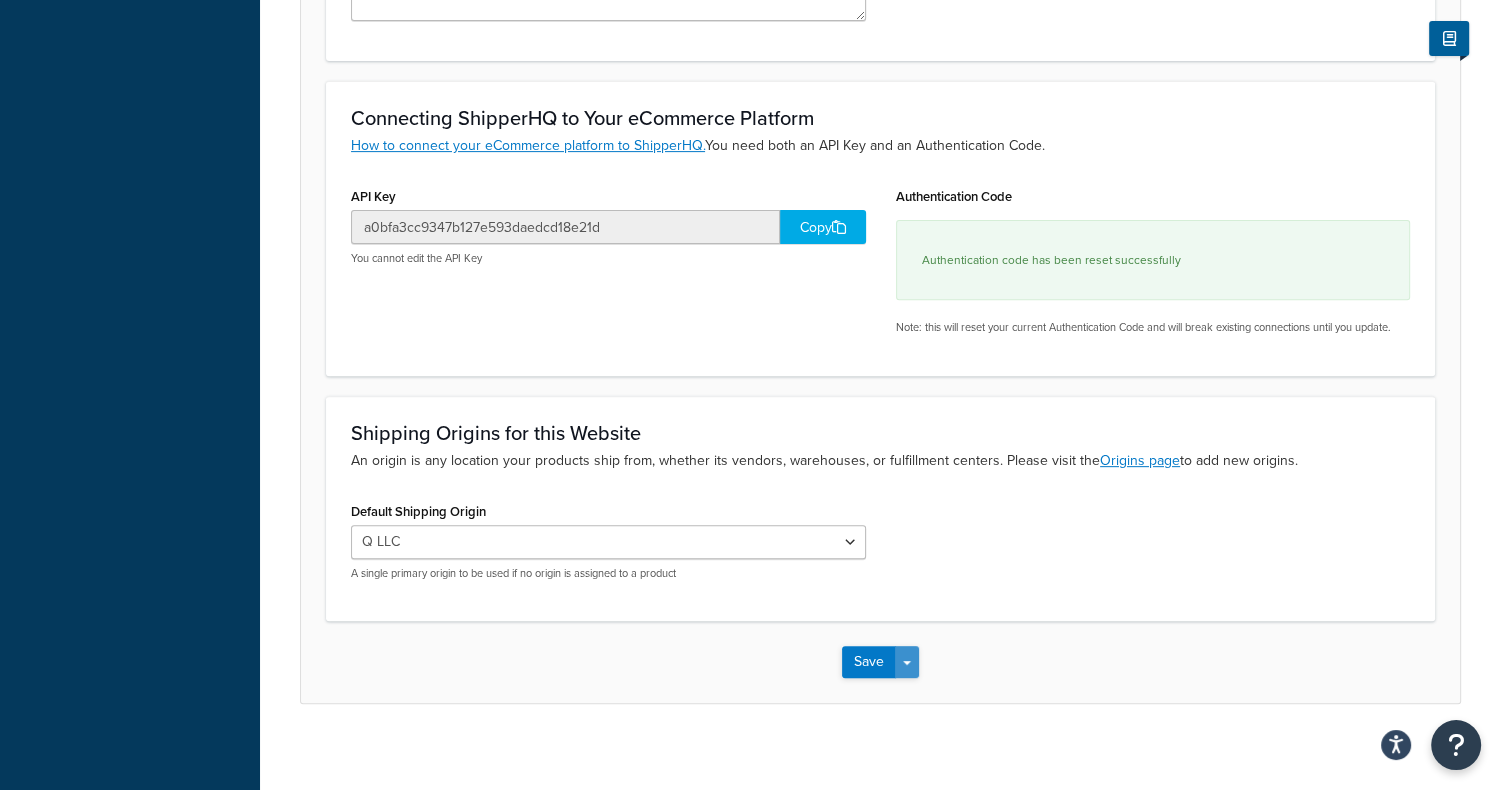 click on "Save Dropdown" at bounding box center [907, 662] 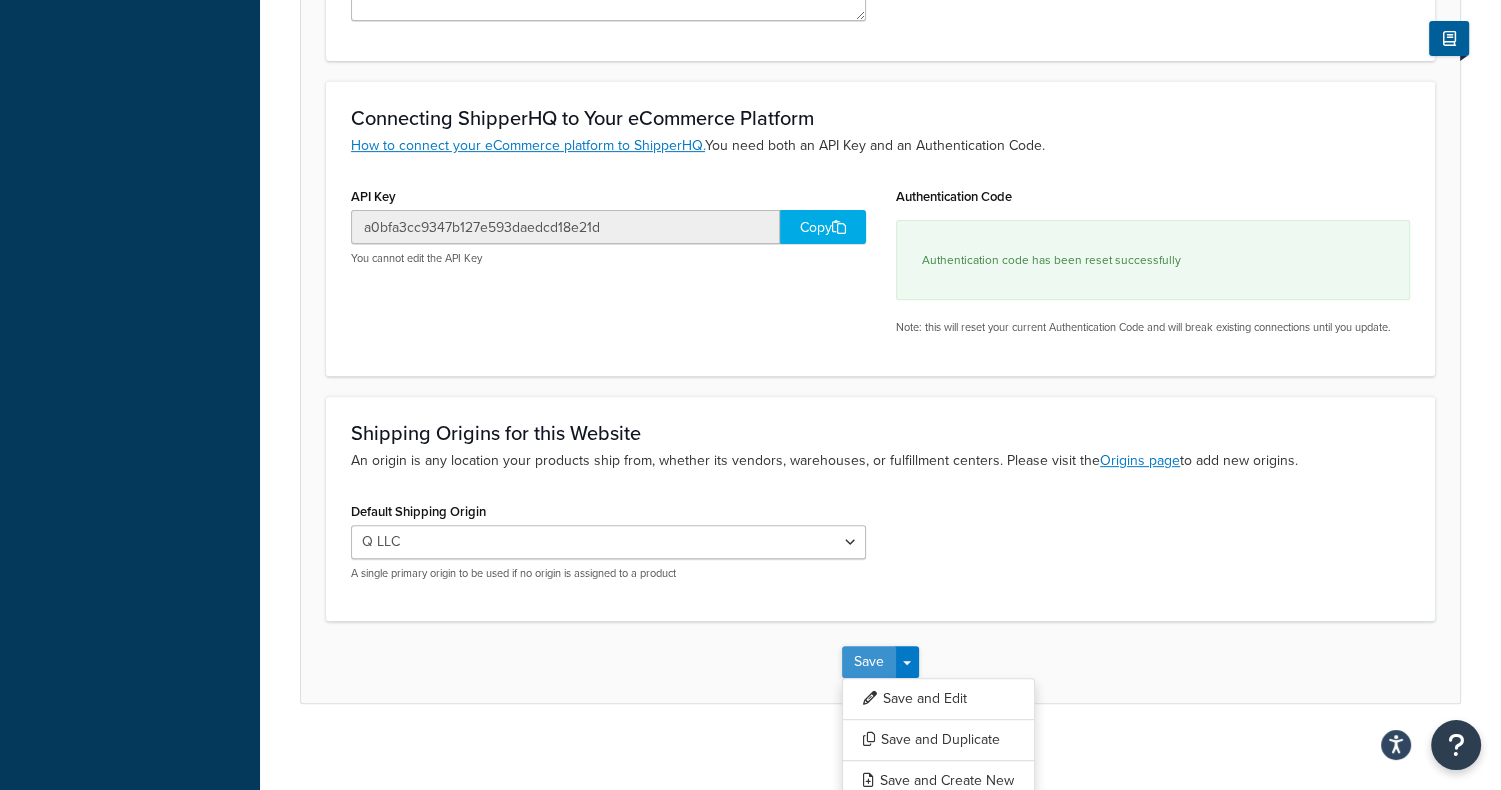 click on "Save" at bounding box center [869, 662] 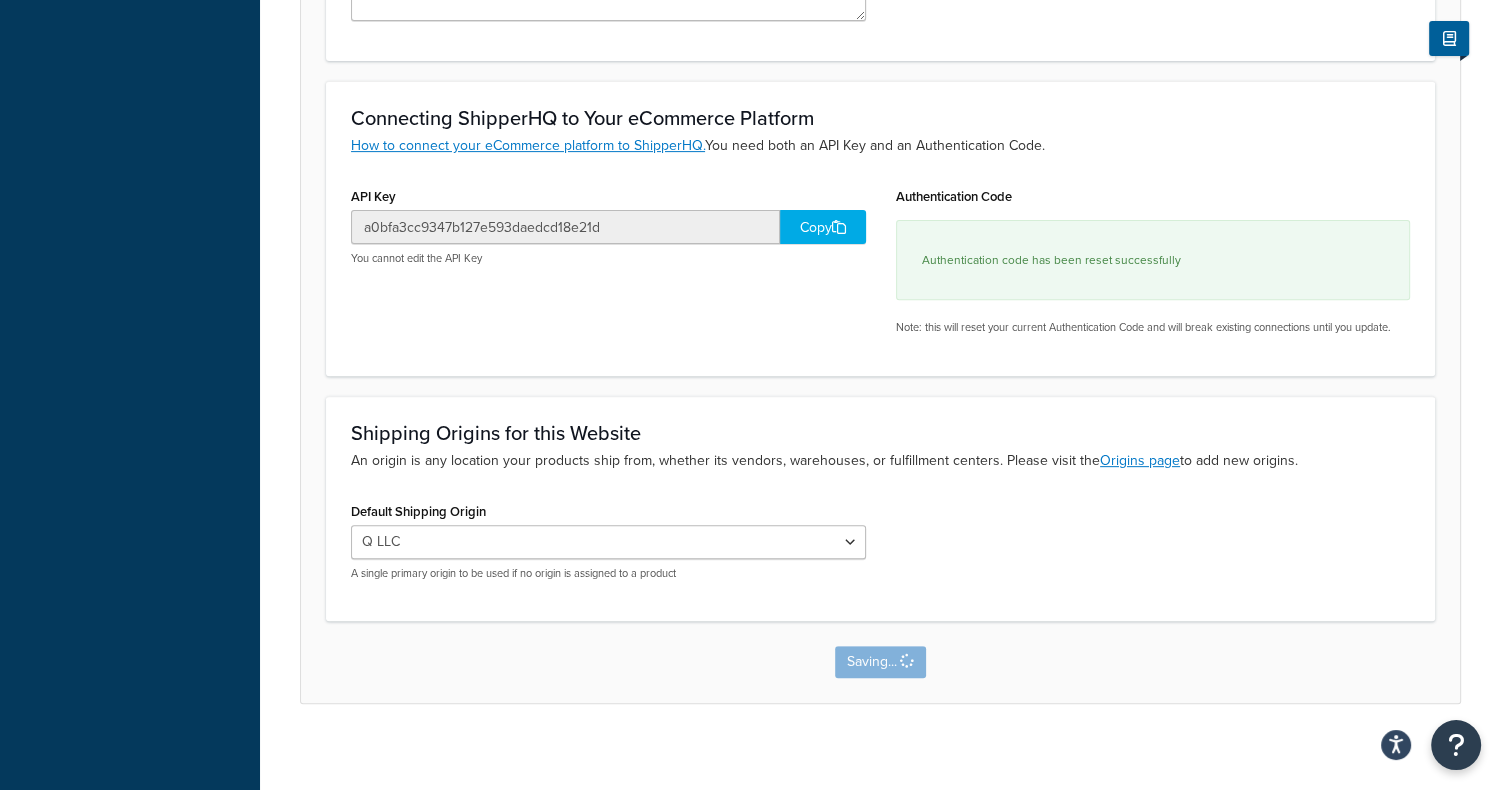 scroll, scrollTop: 0, scrollLeft: 0, axis: both 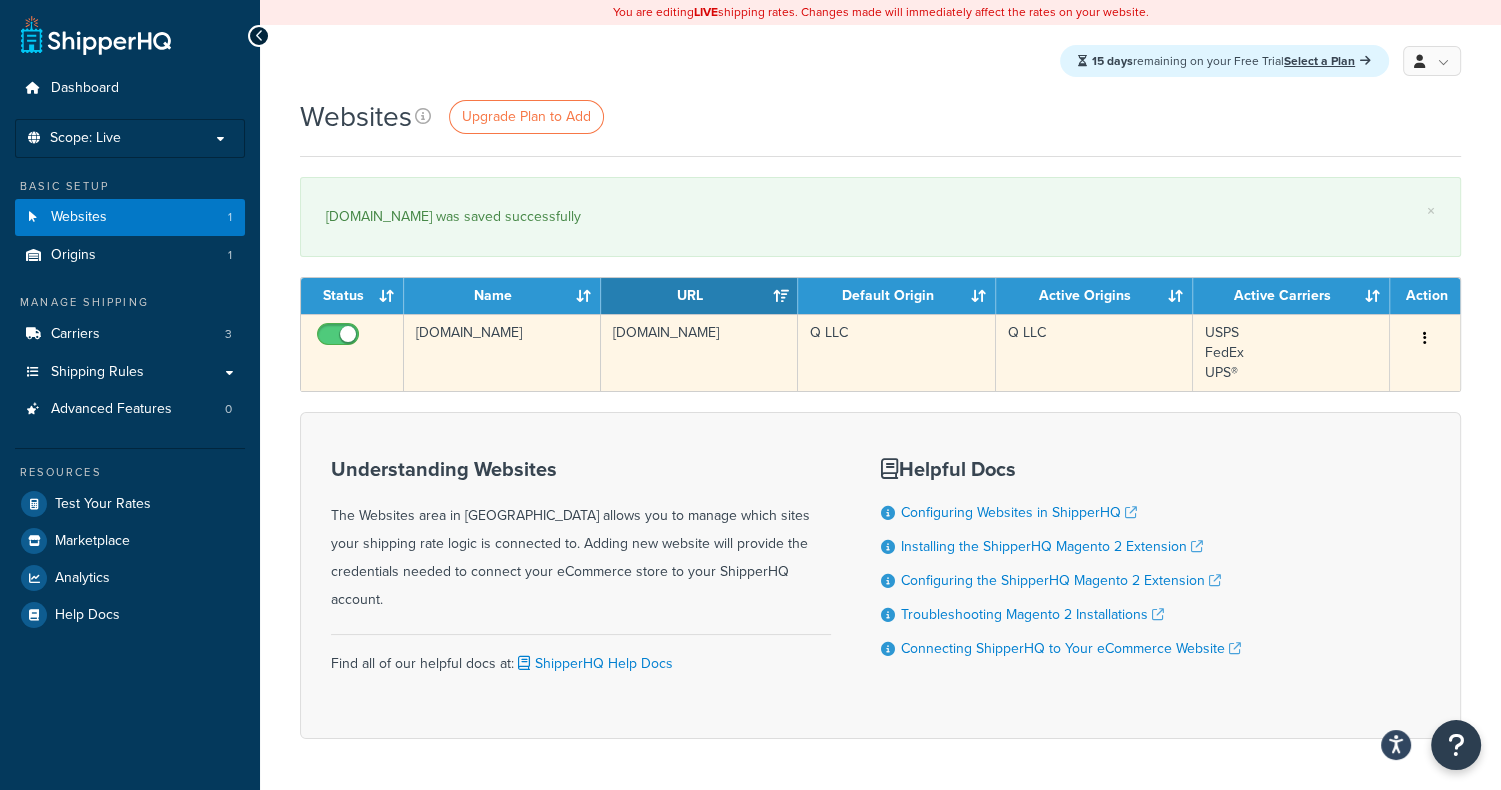 click at bounding box center [1425, 339] 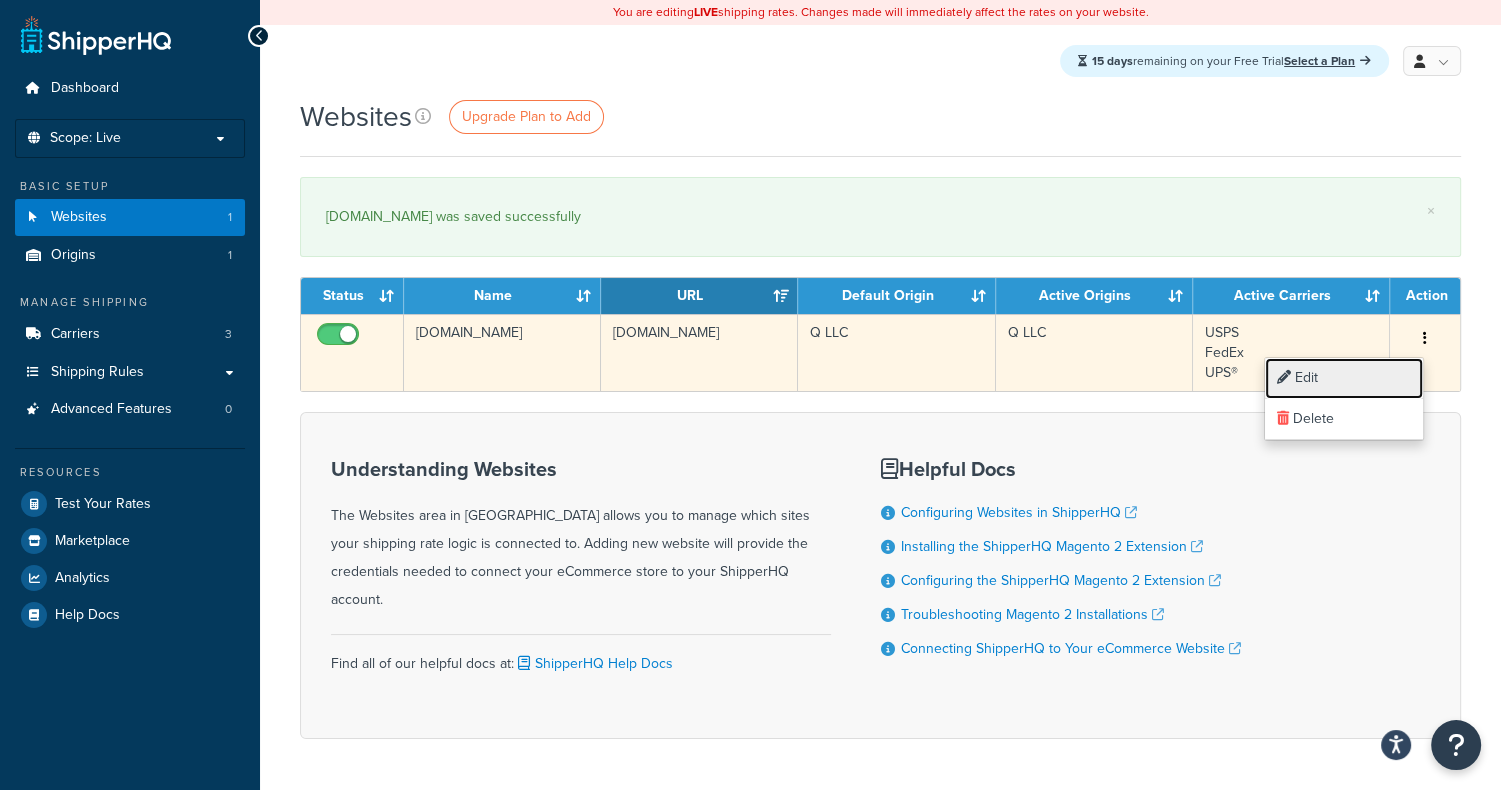 click on "Edit" at bounding box center (1344, 378) 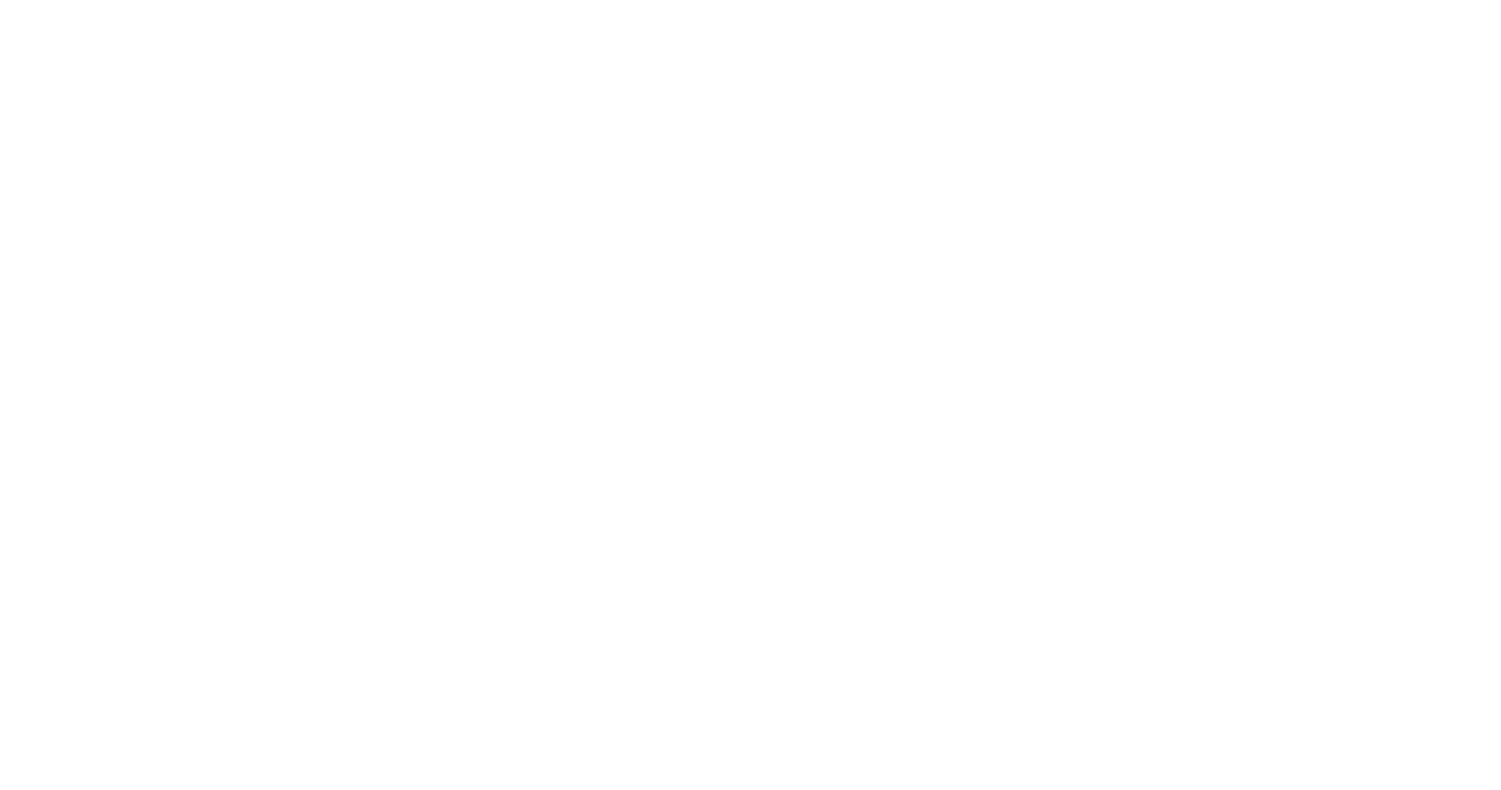scroll, scrollTop: 0, scrollLeft: 0, axis: both 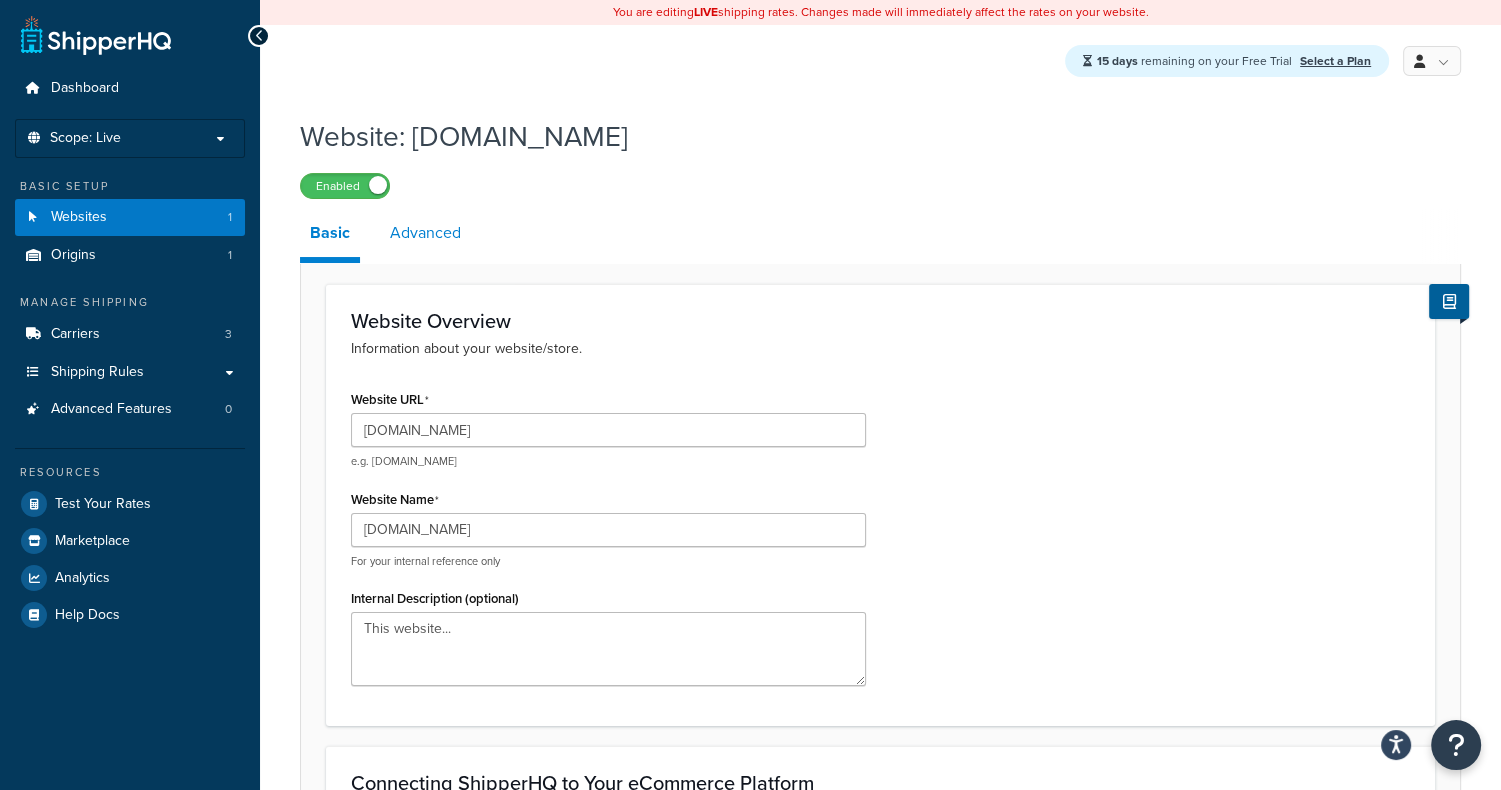 click on "Advanced" at bounding box center [425, 233] 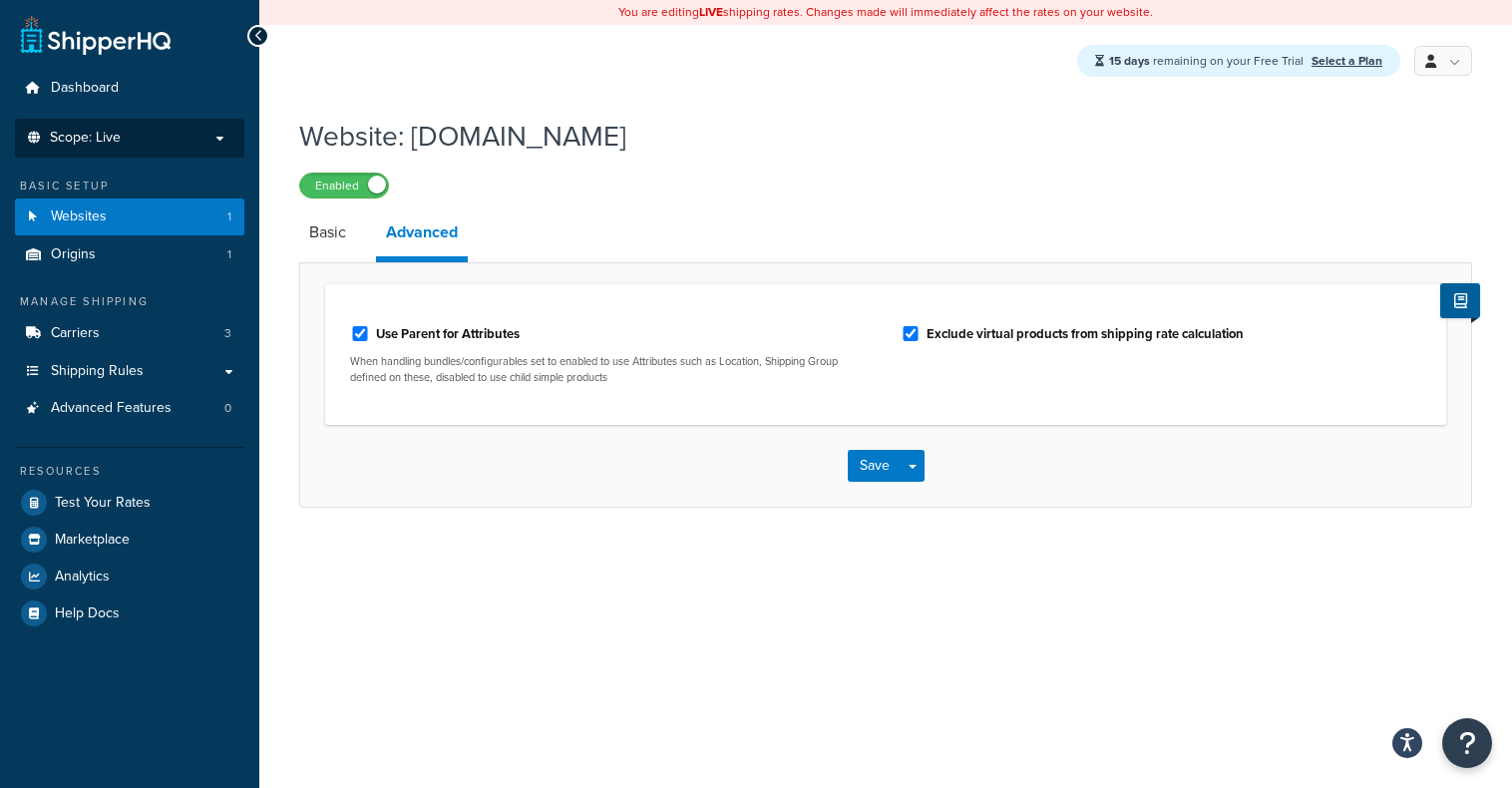 click on "Scope:   Live" at bounding box center (85, 138) 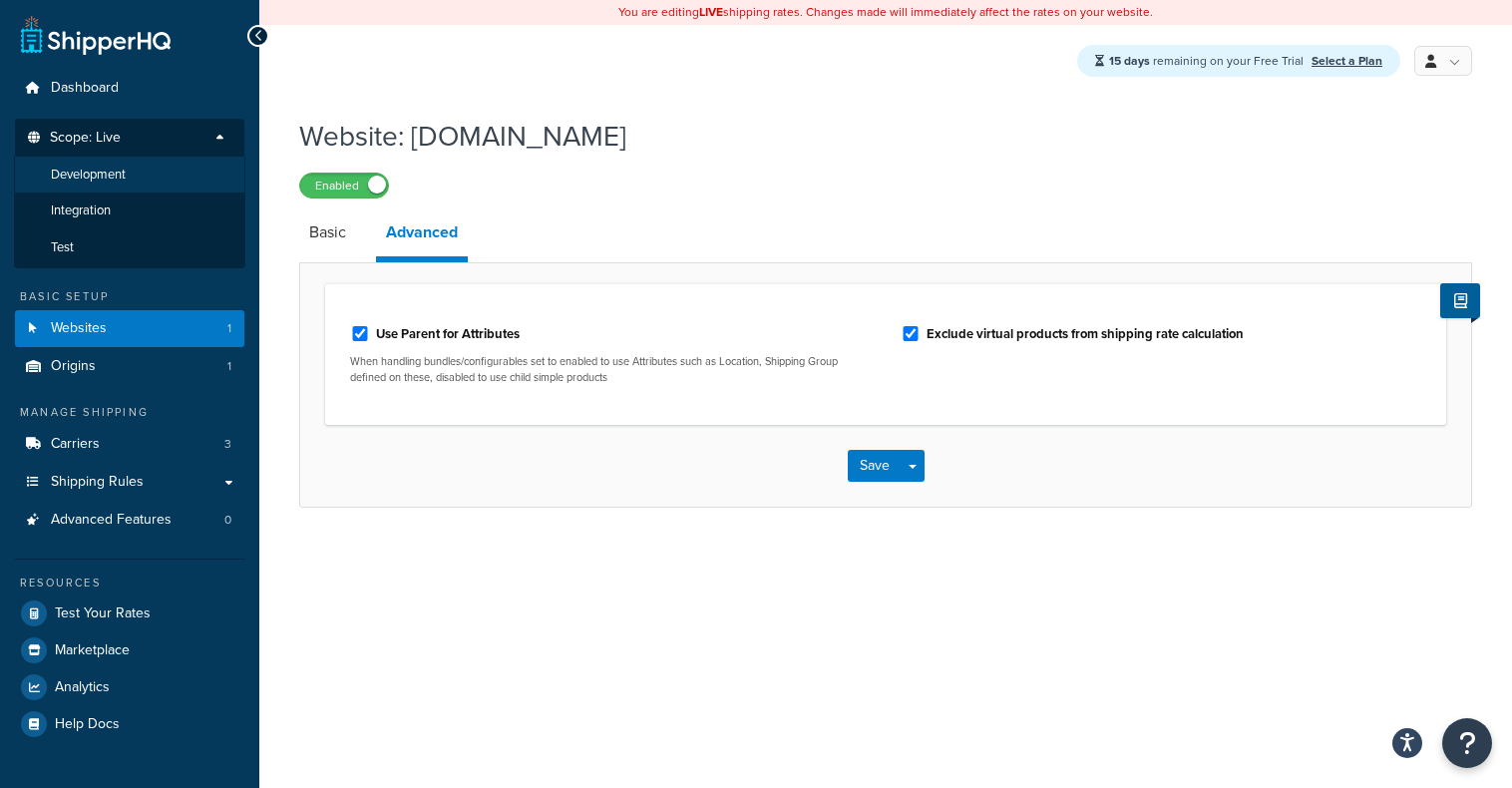 click on "Development" at bounding box center [130, 175] 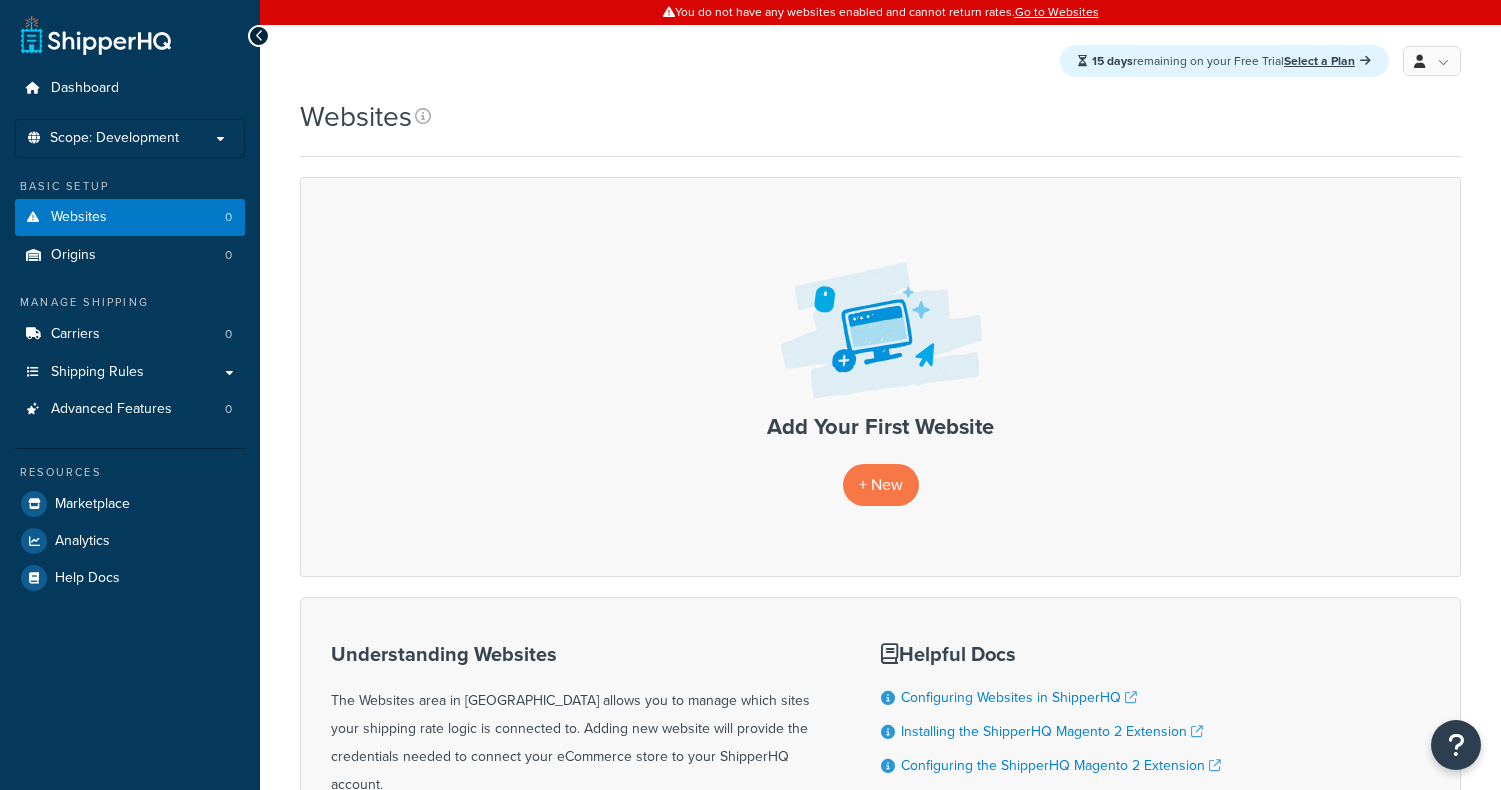 scroll, scrollTop: 0, scrollLeft: 0, axis: both 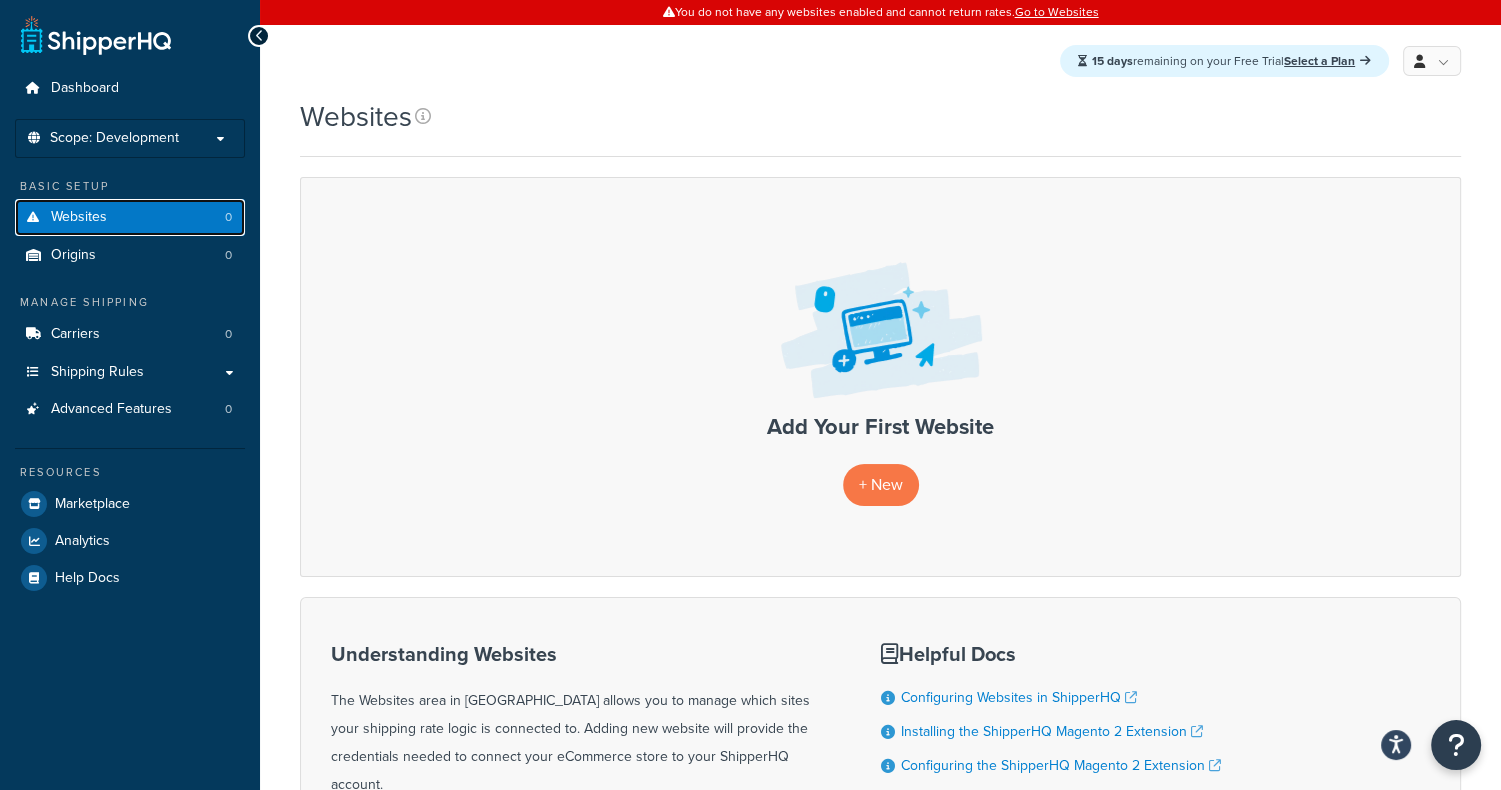 click on "Websites
0" at bounding box center (130, 217) 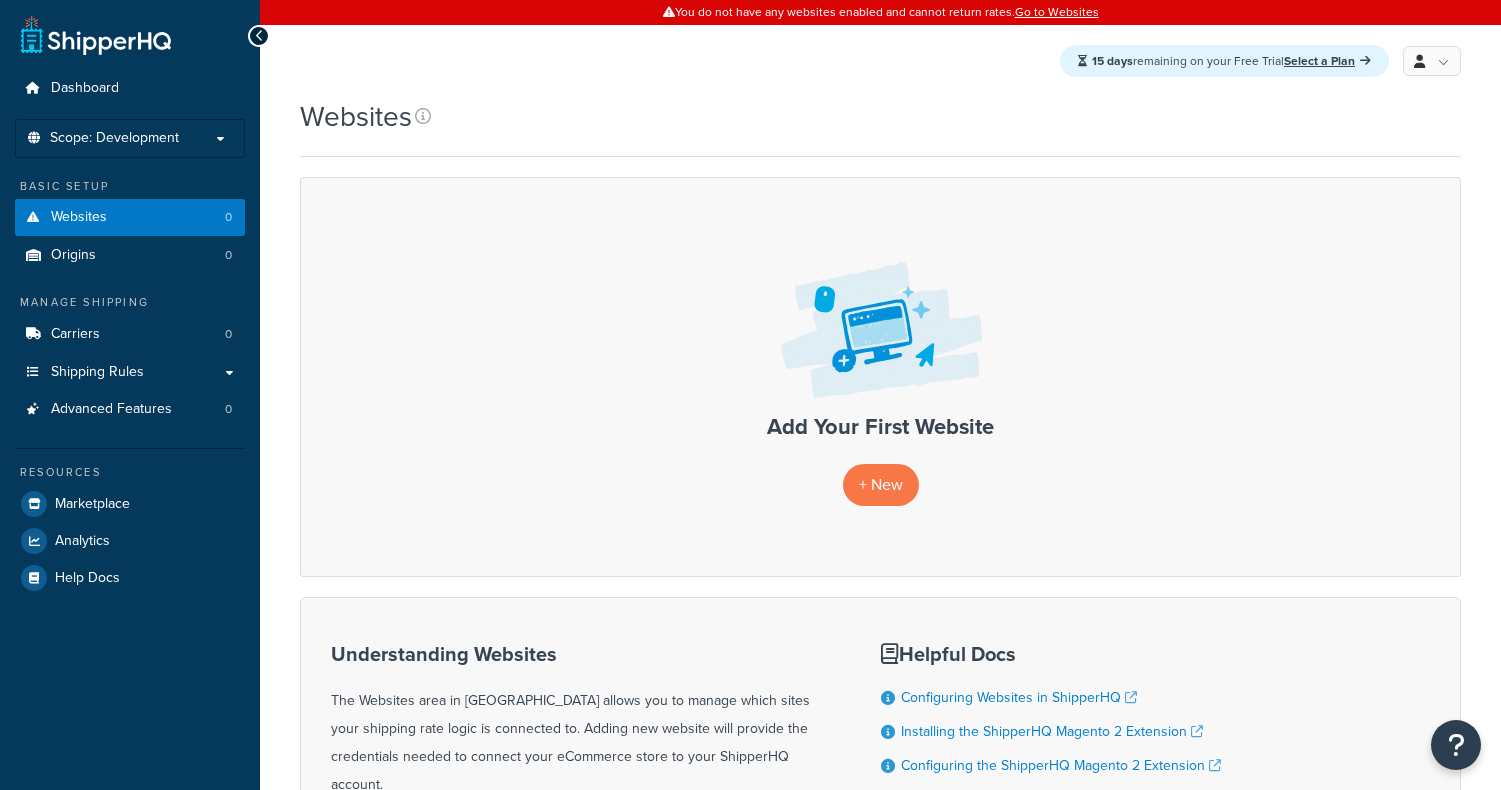 scroll, scrollTop: 0, scrollLeft: 0, axis: both 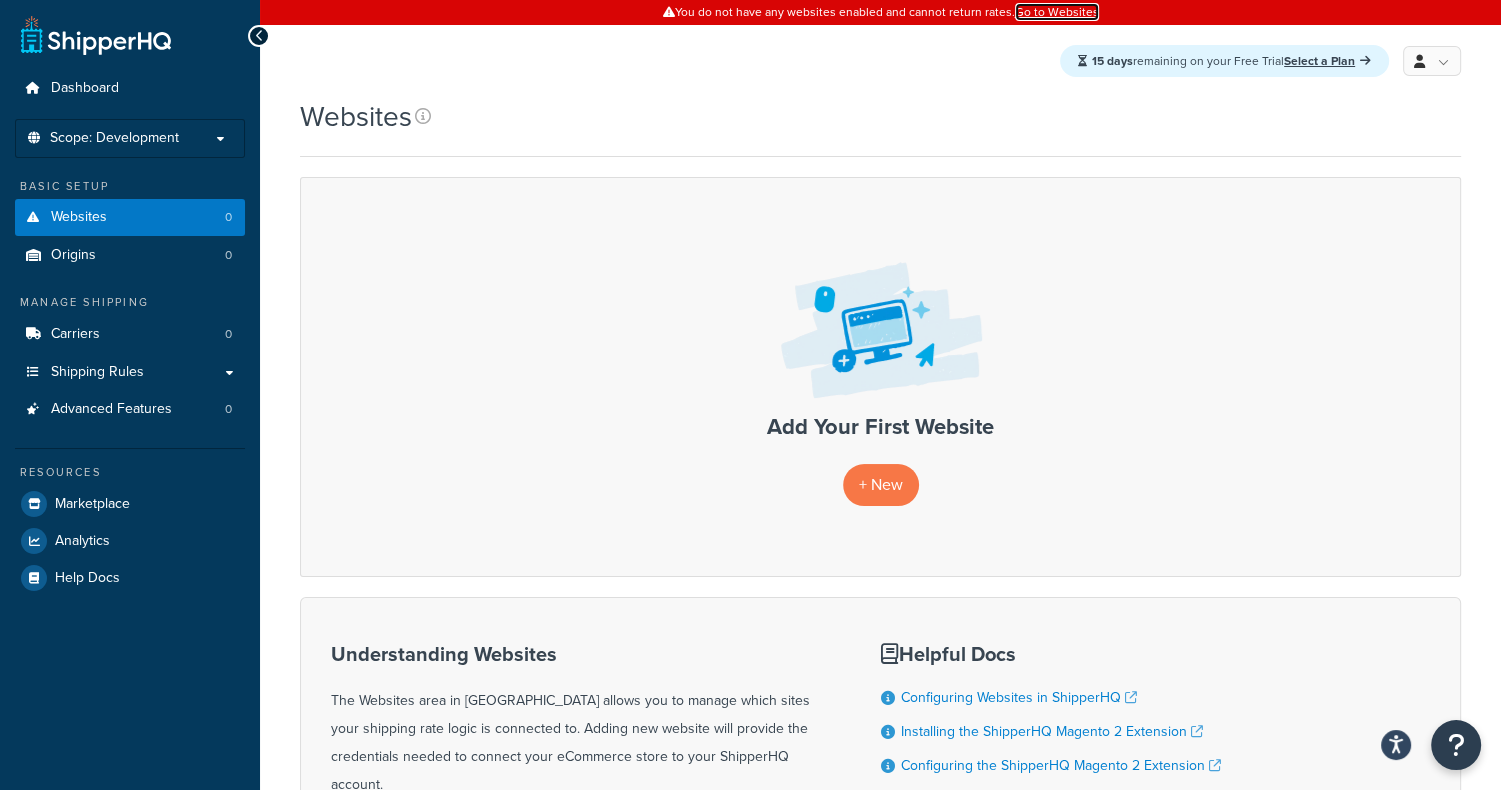 click on "Go to Websites" at bounding box center [1057, 12] 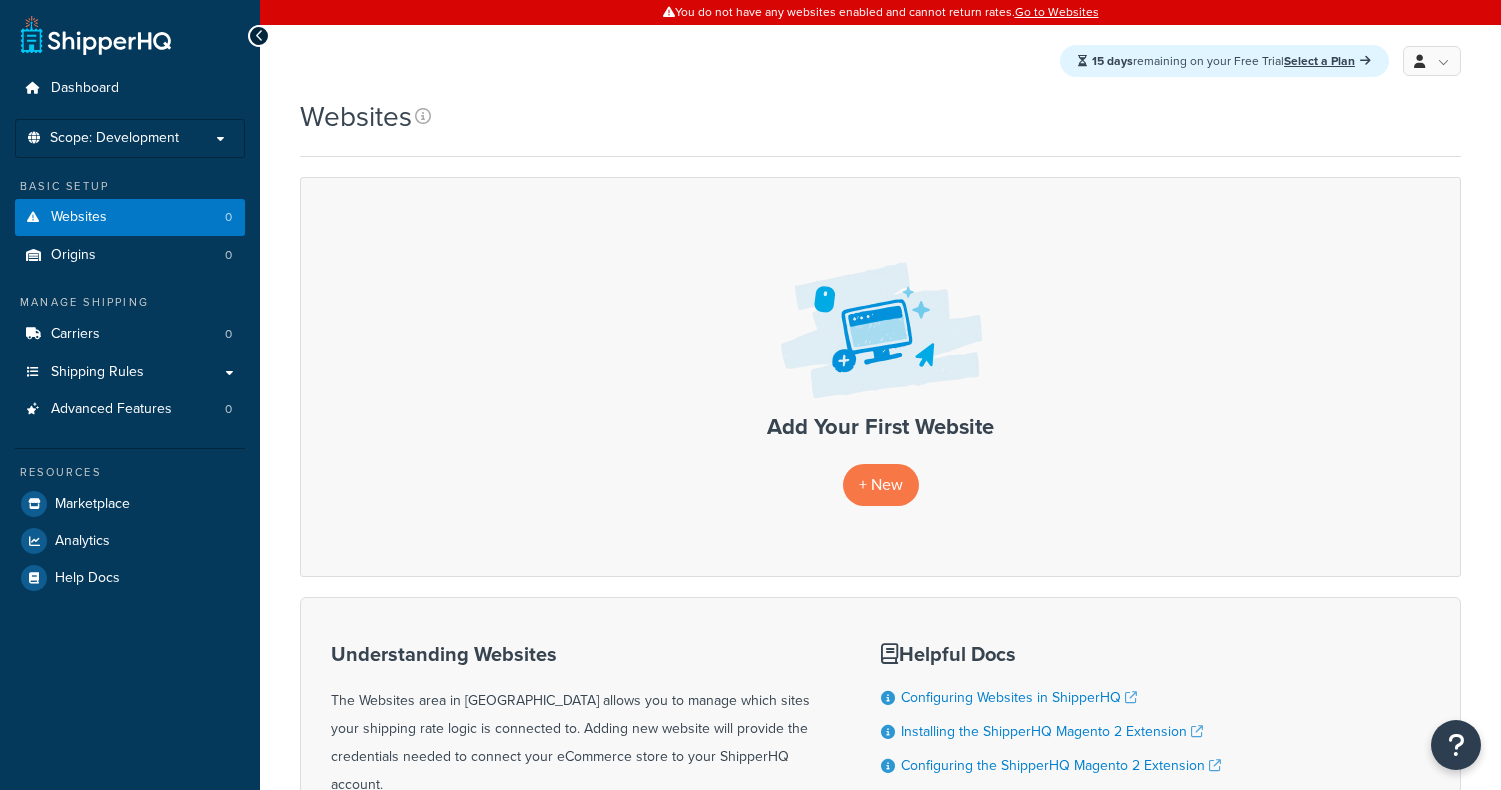 scroll, scrollTop: 0, scrollLeft: 0, axis: both 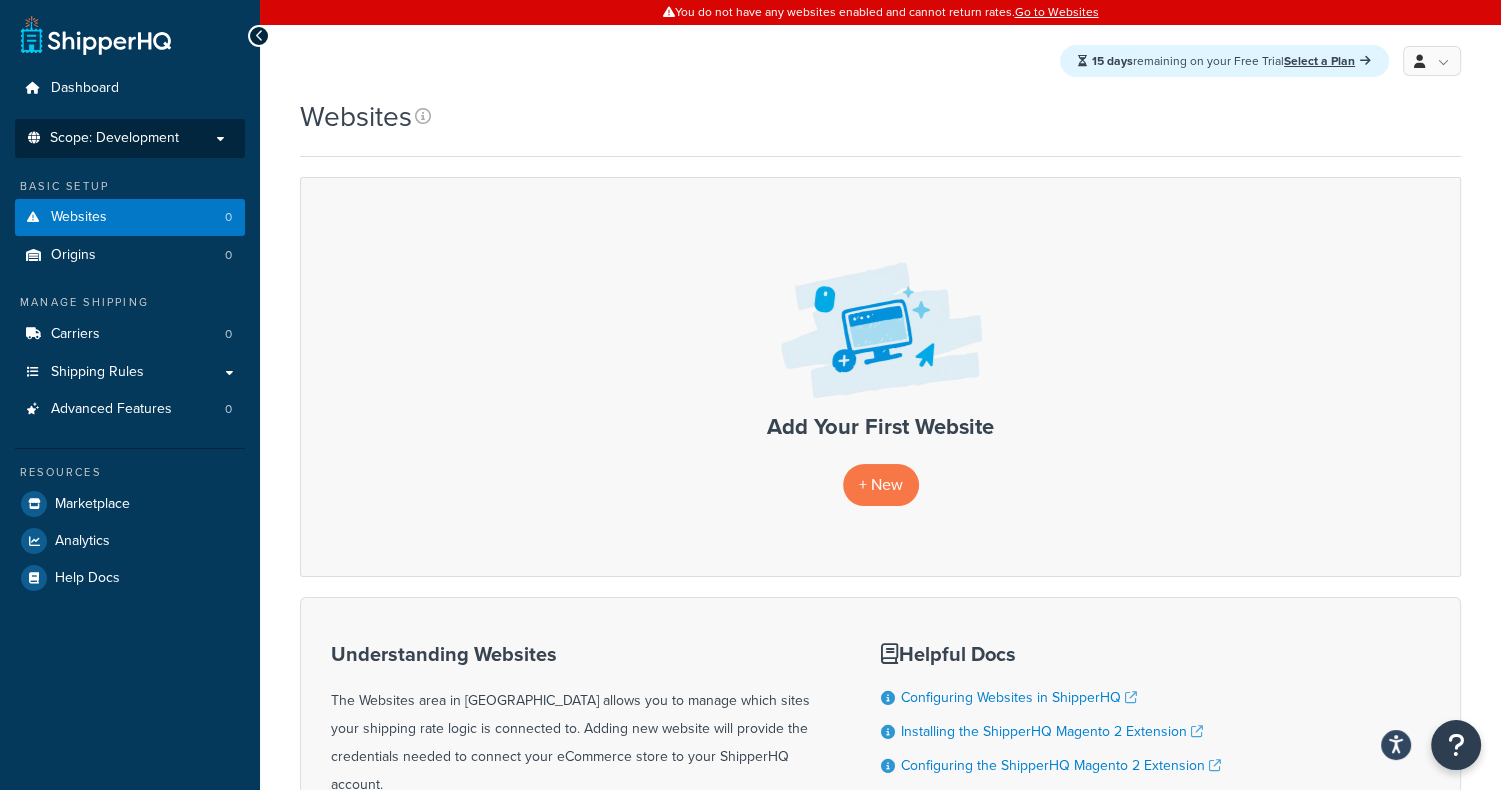 click on "Scope: Development" at bounding box center [130, 138] 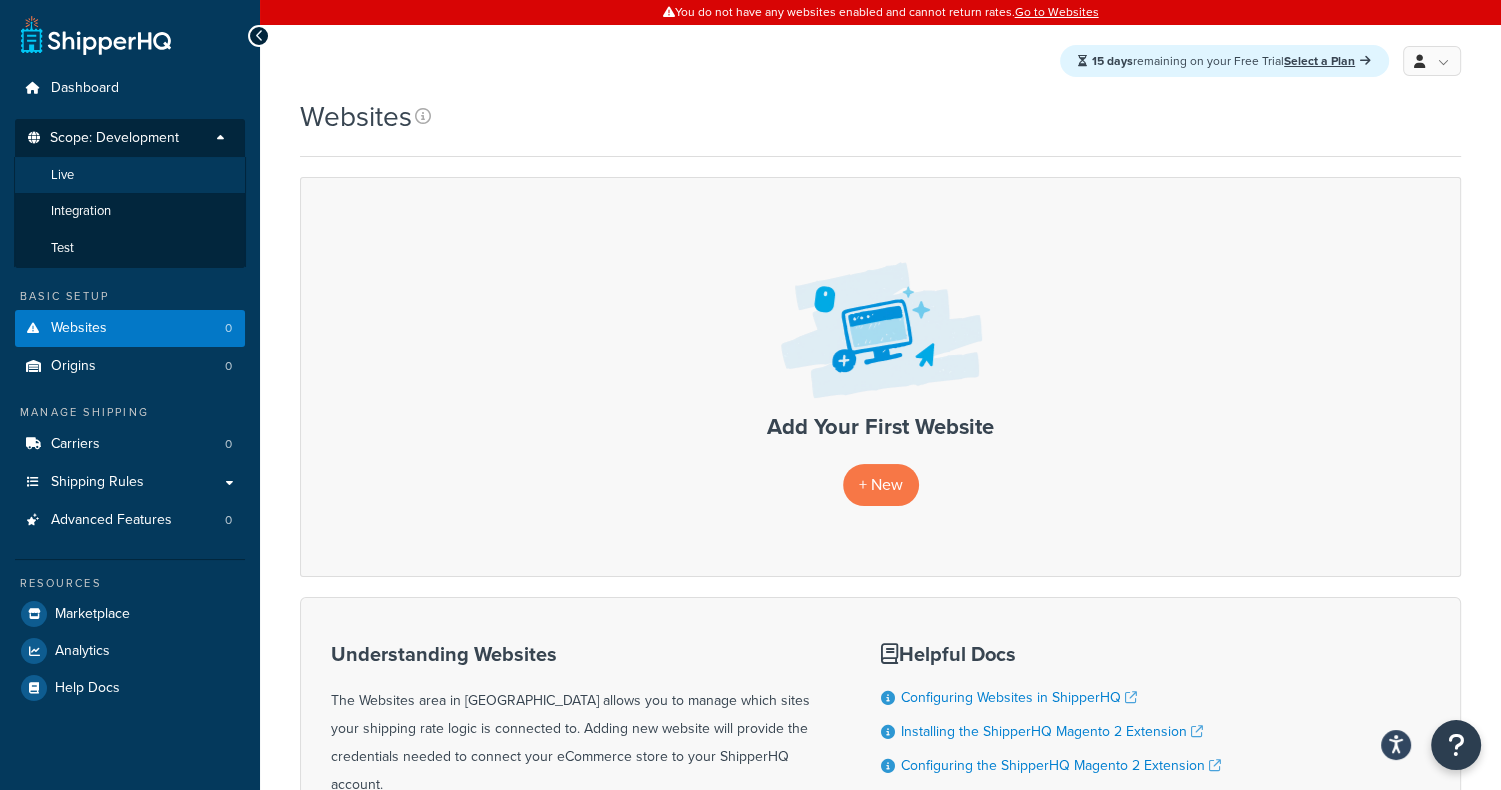 click on "Live" at bounding box center (130, 175) 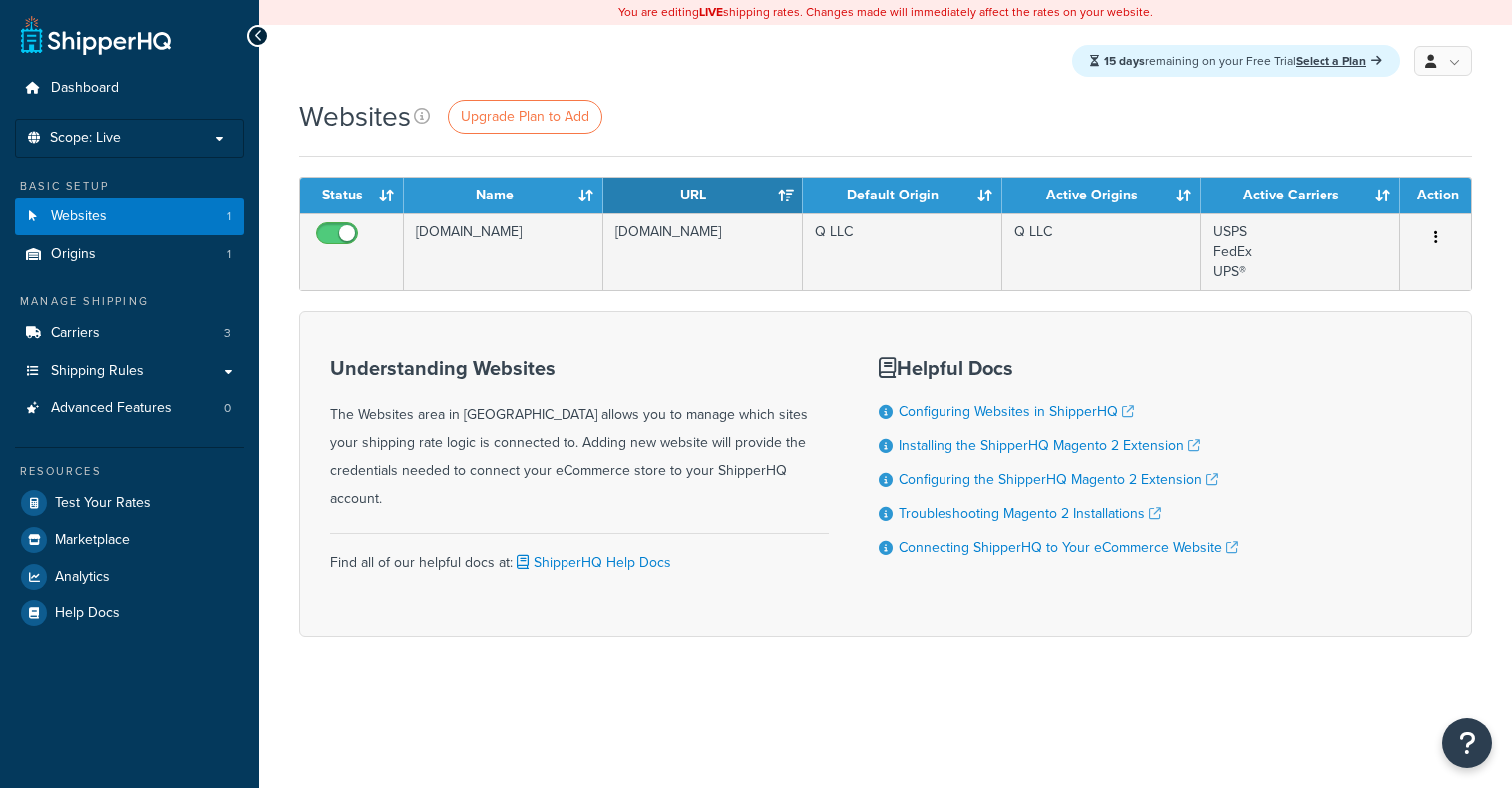 scroll, scrollTop: 0, scrollLeft: 0, axis: both 